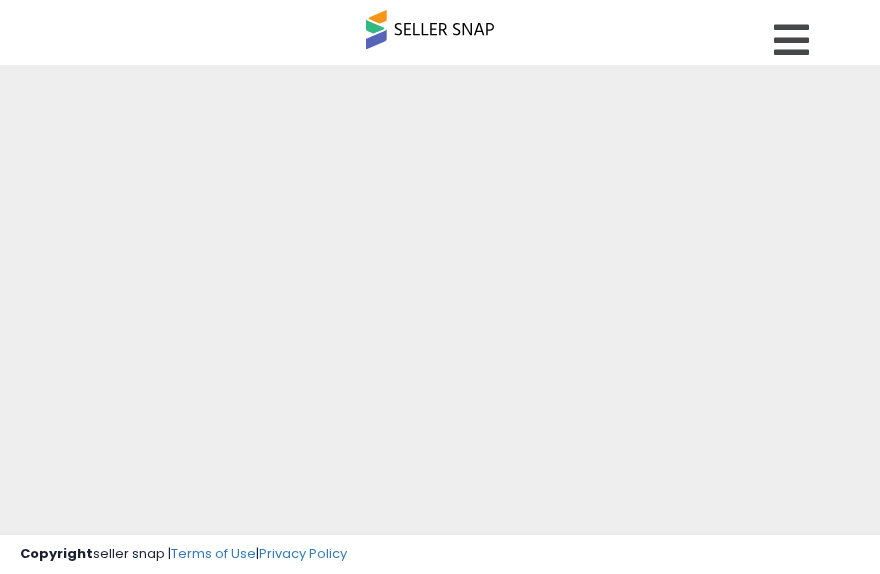 scroll, scrollTop: 0, scrollLeft: 0, axis: both 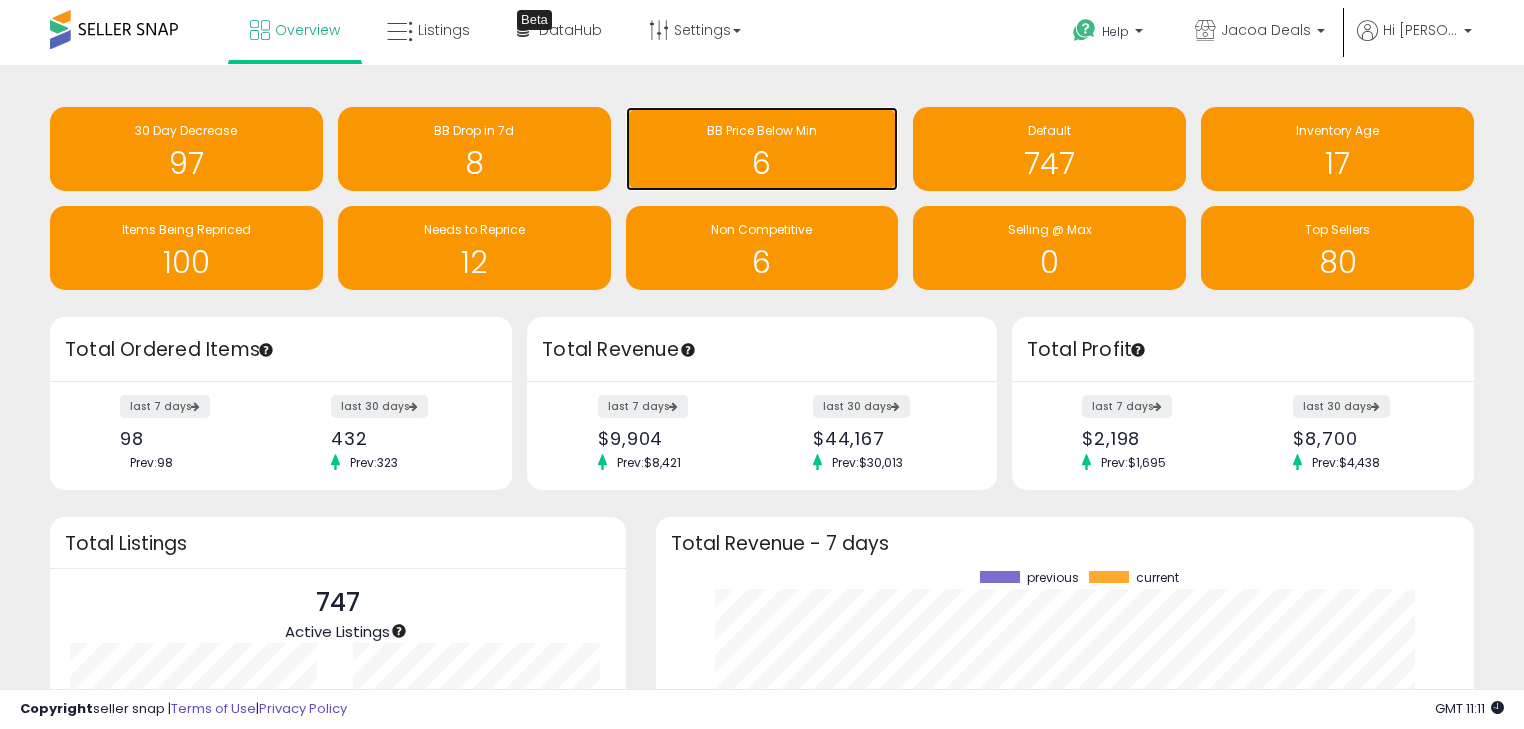 click on "6" at bounding box center [762, 163] 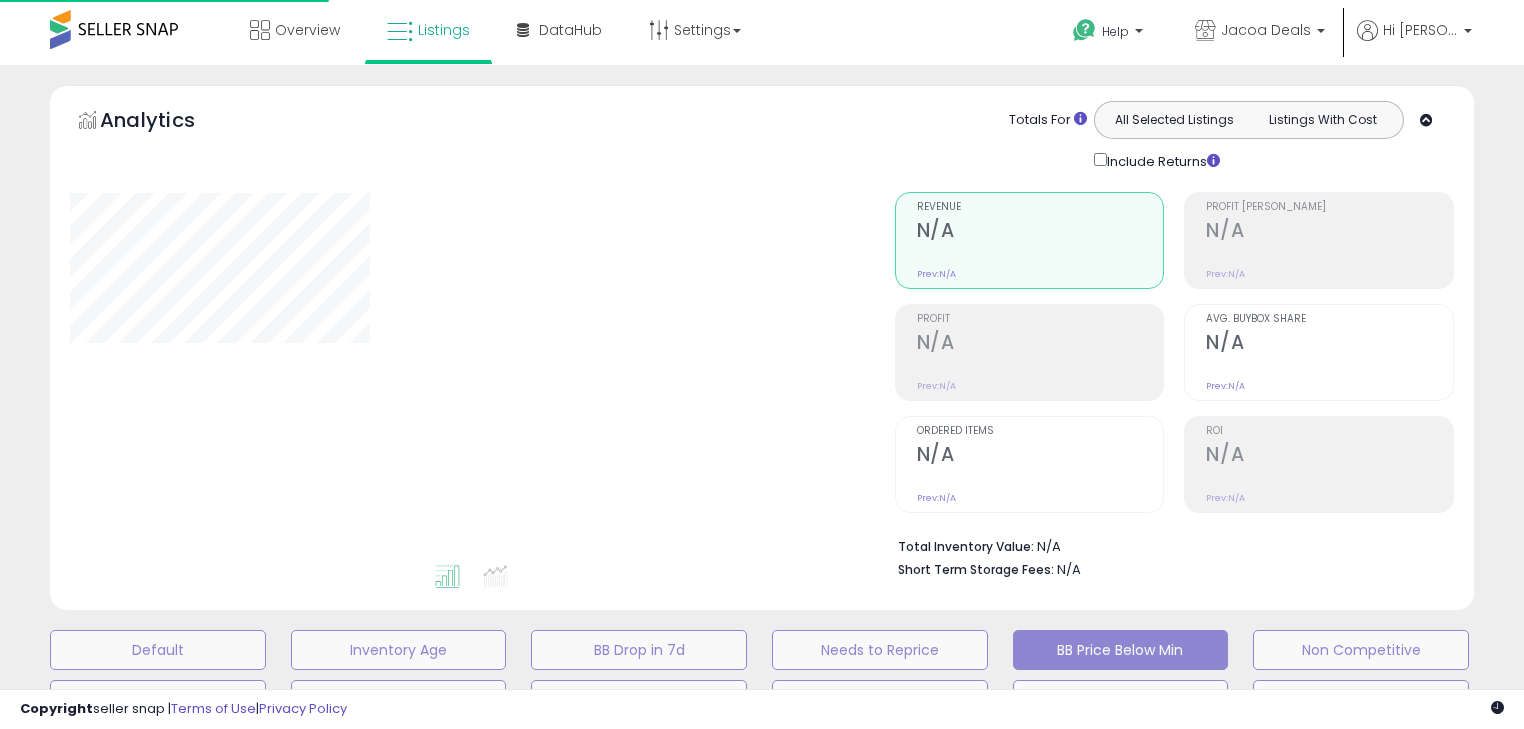 scroll, scrollTop: 0, scrollLeft: 0, axis: both 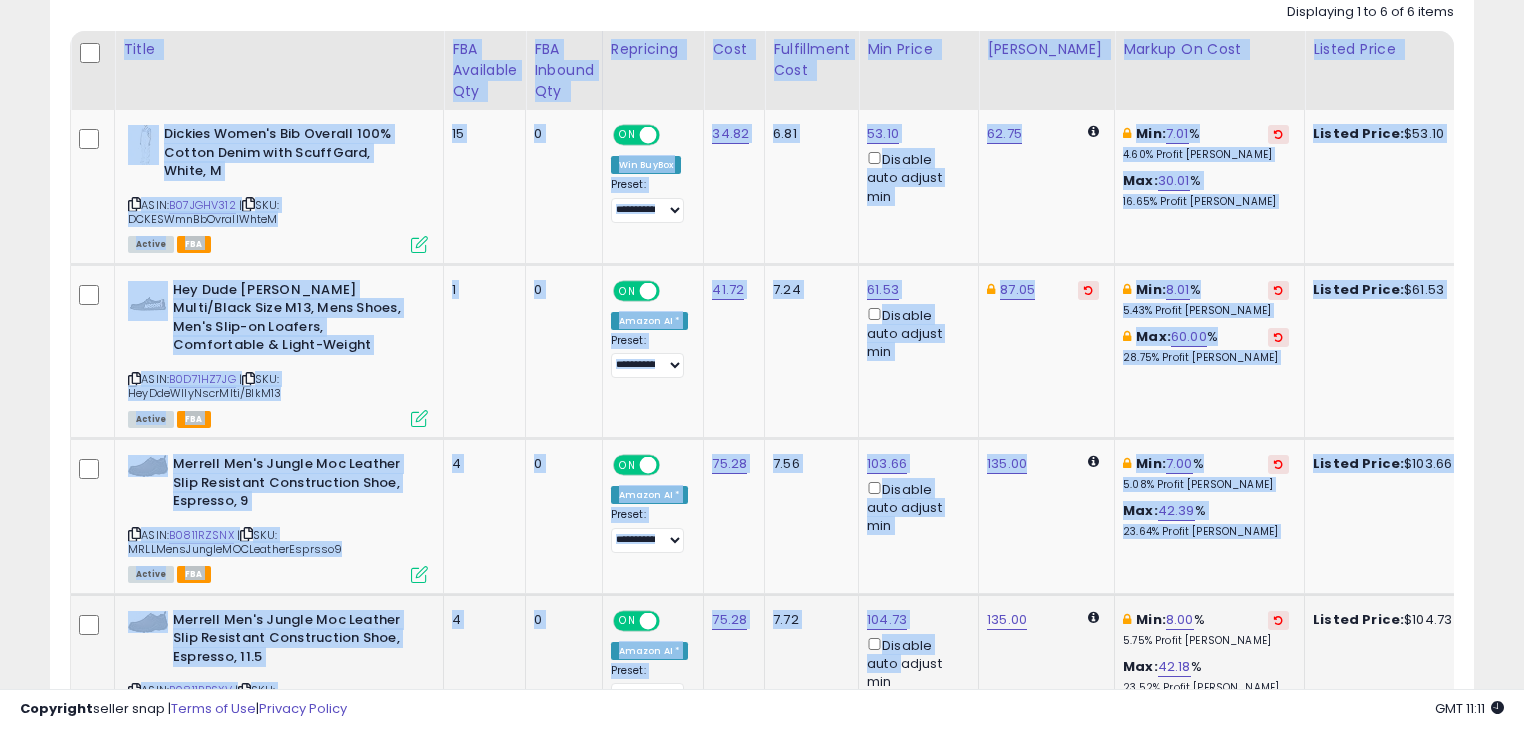 drag, startPoint x: 785, startPoint y: 676, endPoint x: 888, endPoint y: 663, distance: 103.81715 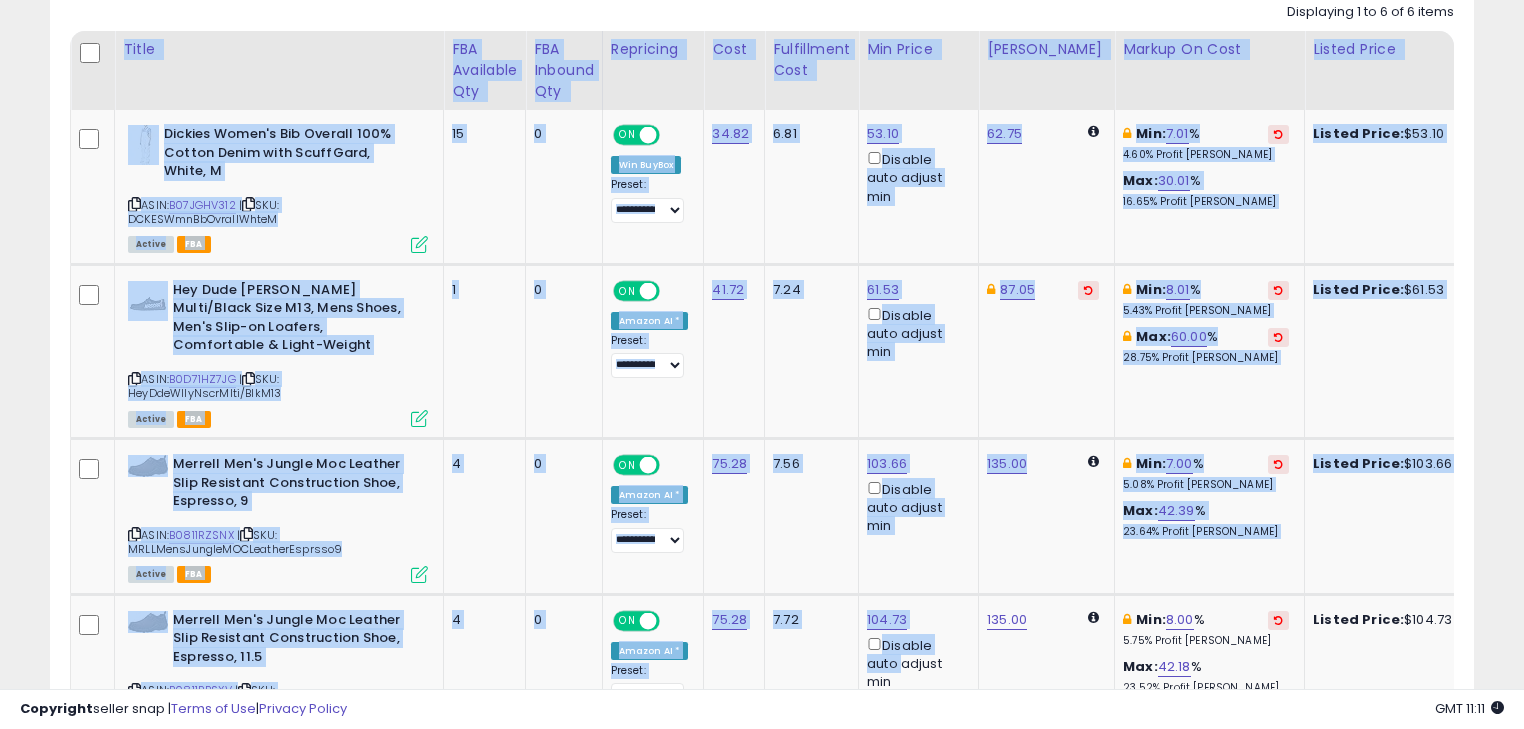 scroll, scrollTop: 0, scrollLeft: 78, axis: horizontal 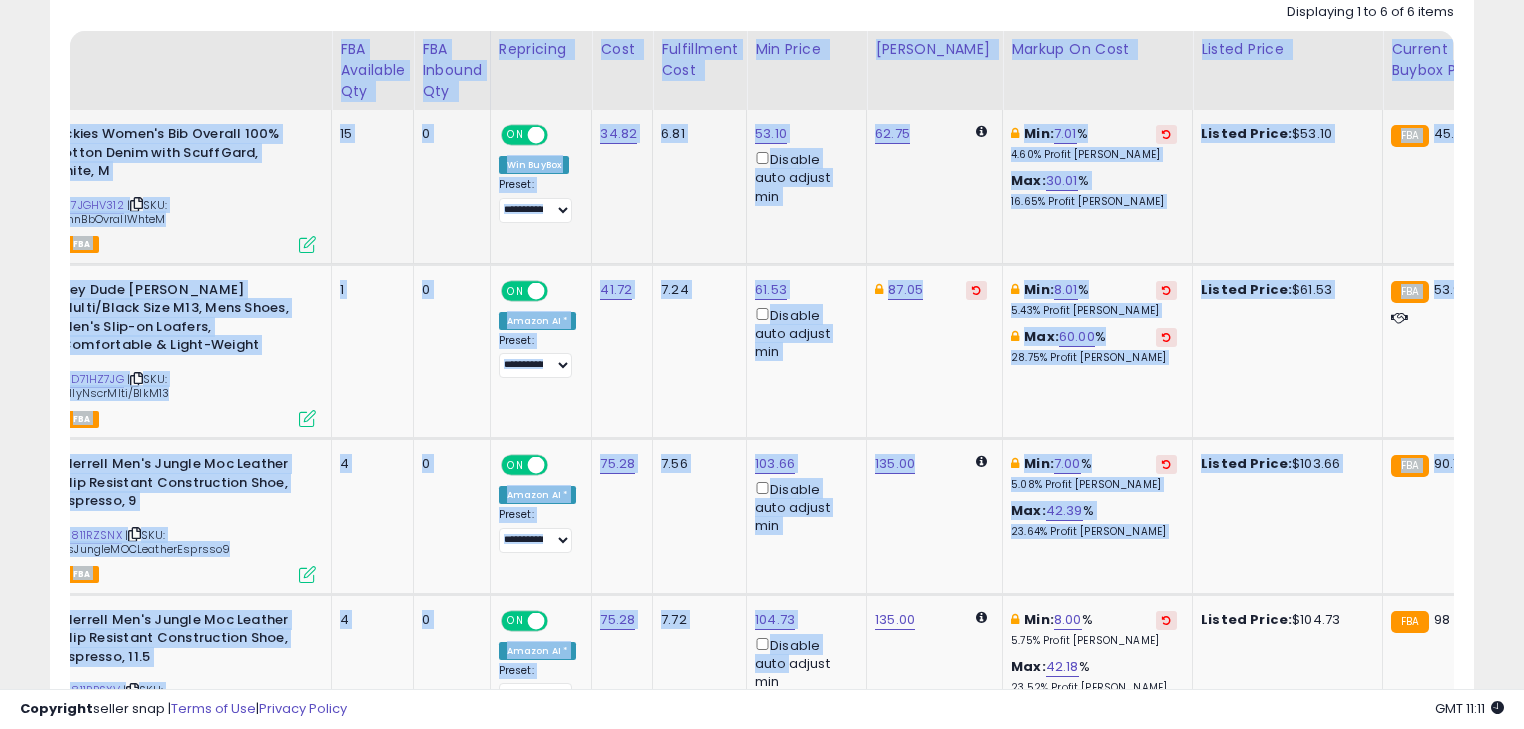 click on "53.10  Disable auto adjust min" 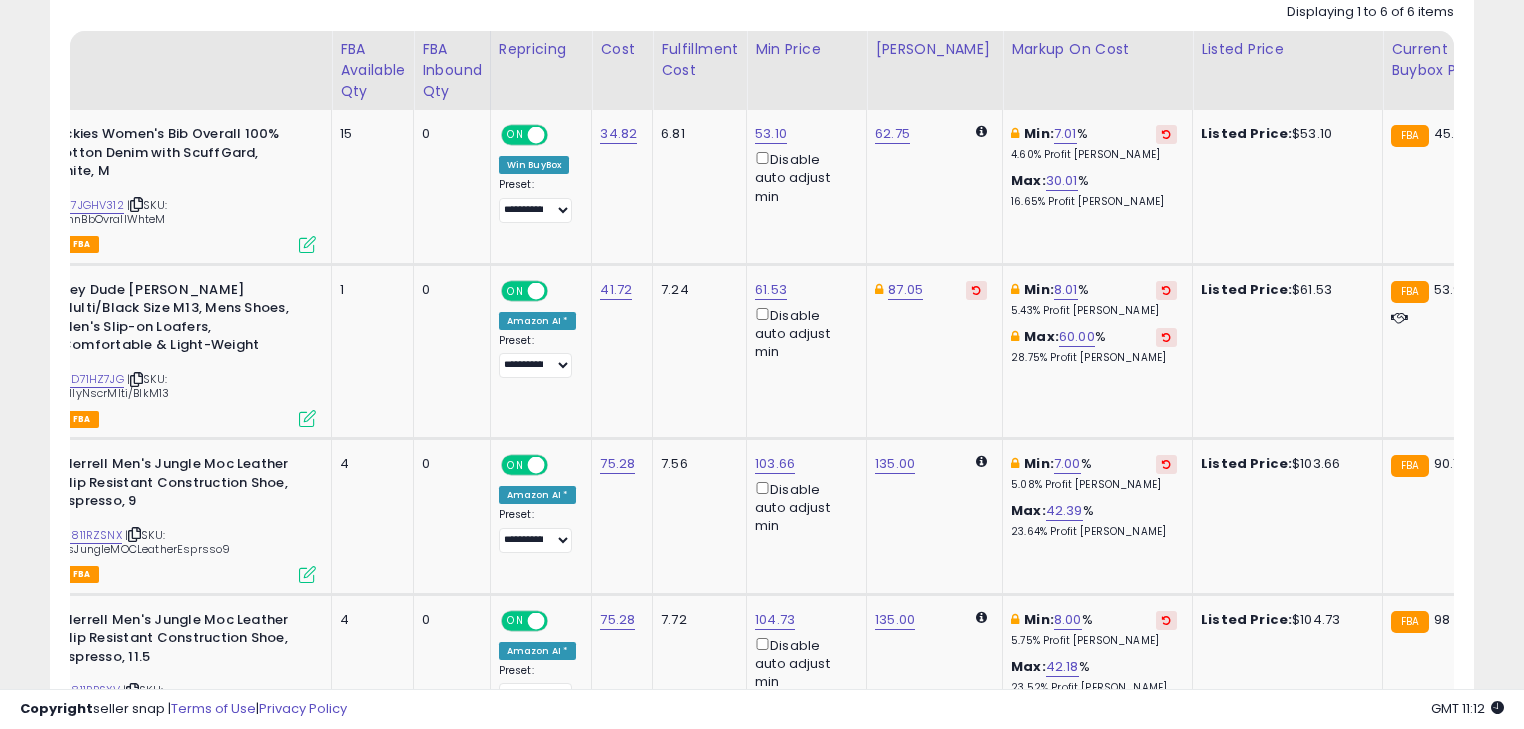 scroll, scrollTop: 0, scrollLeft: 212, axis: horizontal 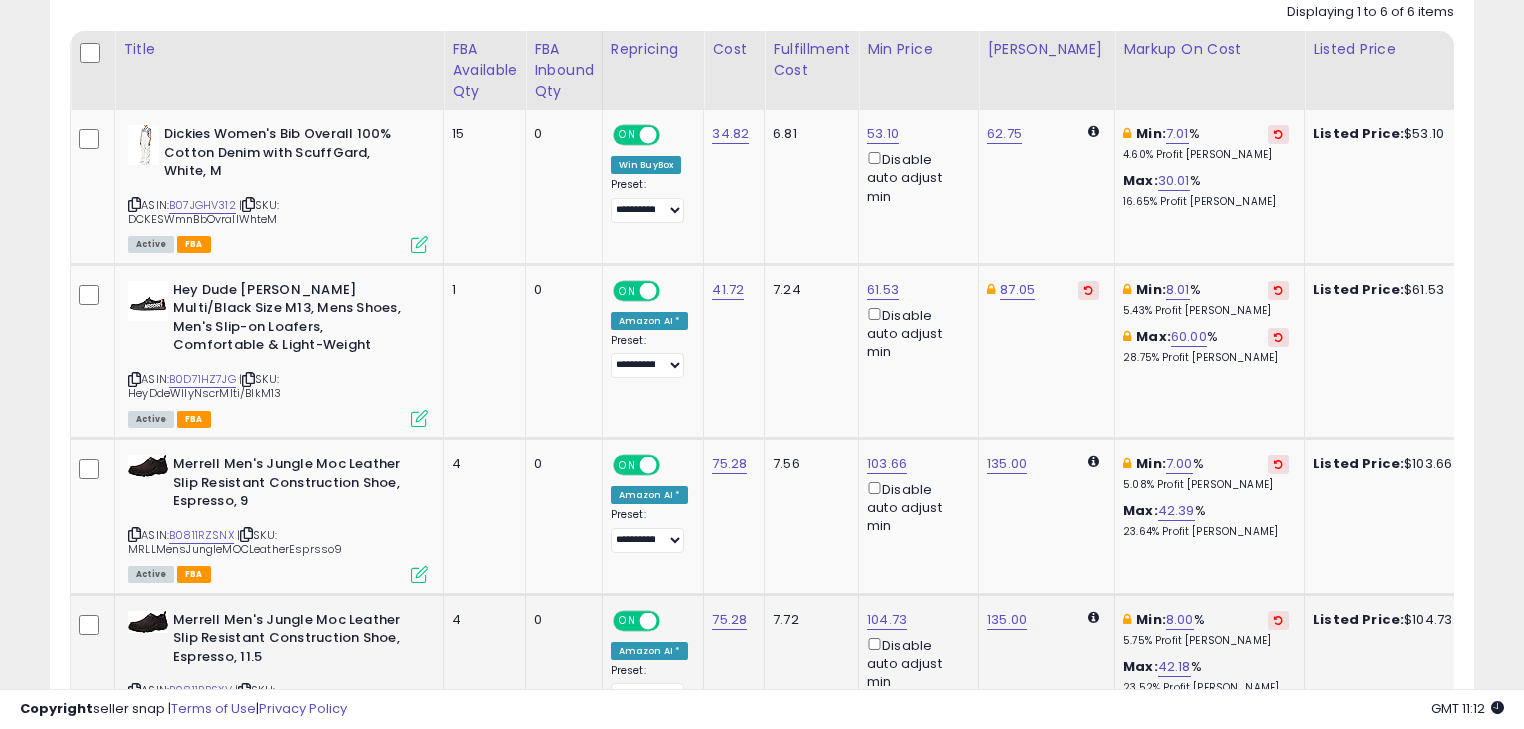 click on "7.72" 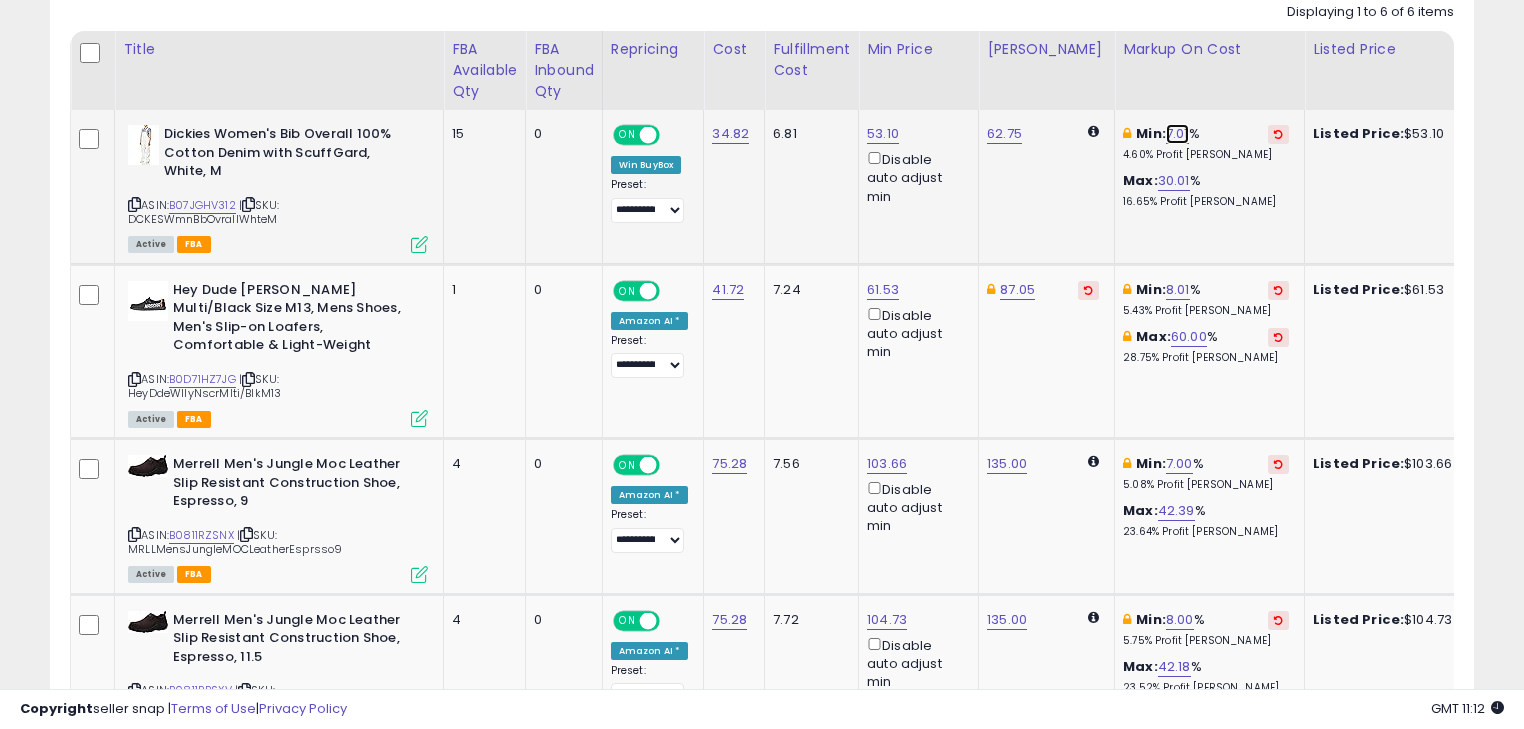 click on "7.01" at bounding box center [1177, 134] 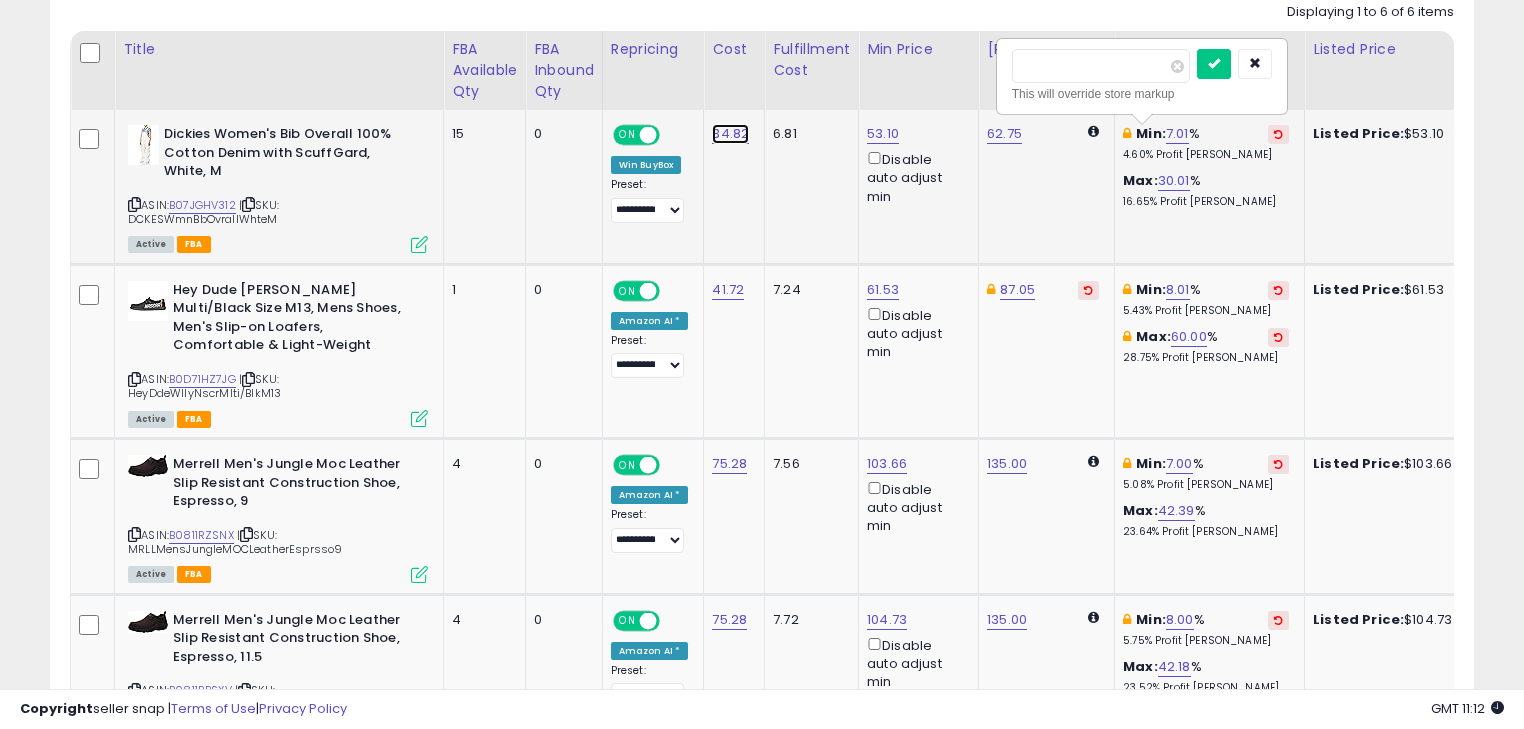 click on "34.82" at bounding box center (730, 134) 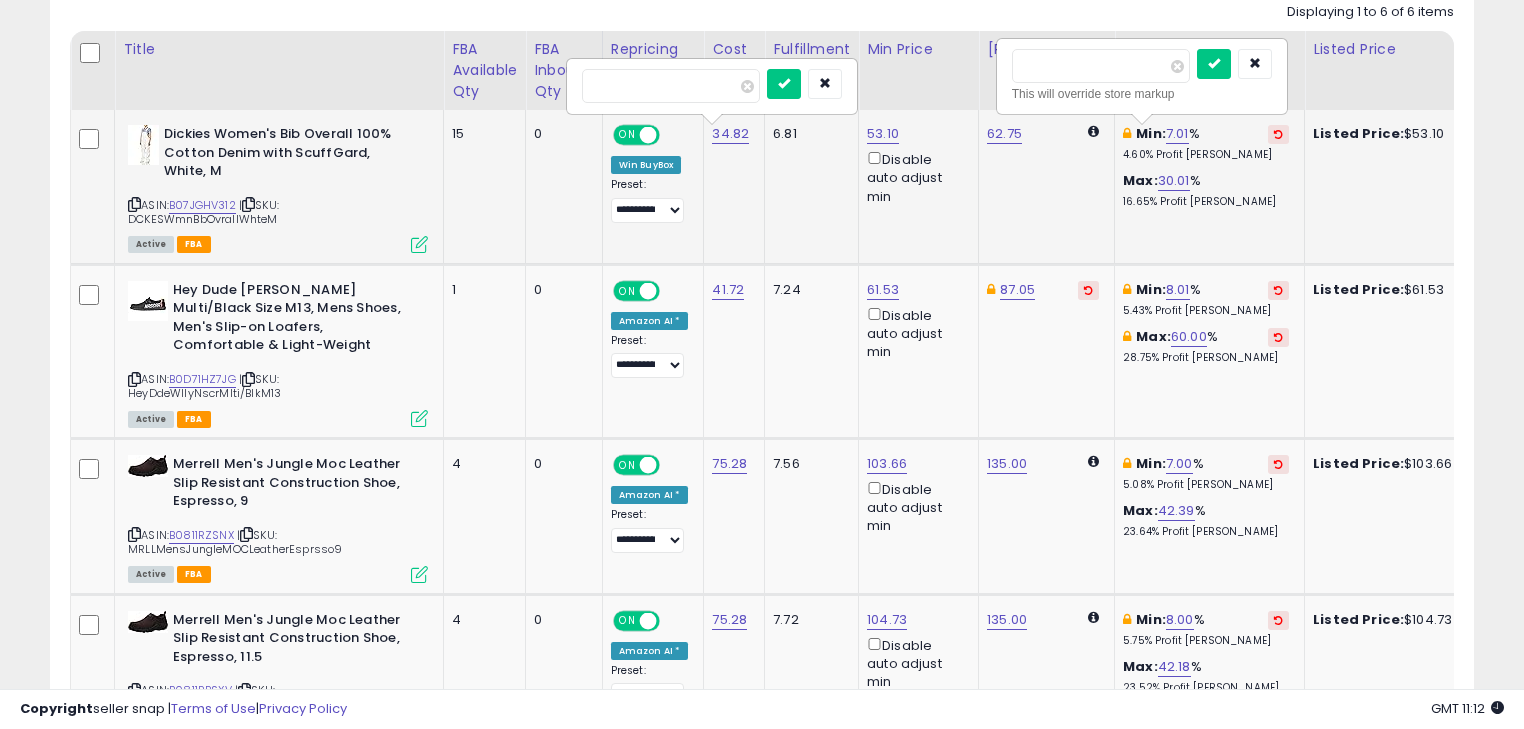 drag, startPoint x: 646, startPoint y: 81, endPoint x: 582, endPoint y: 85, distance: 64.12488 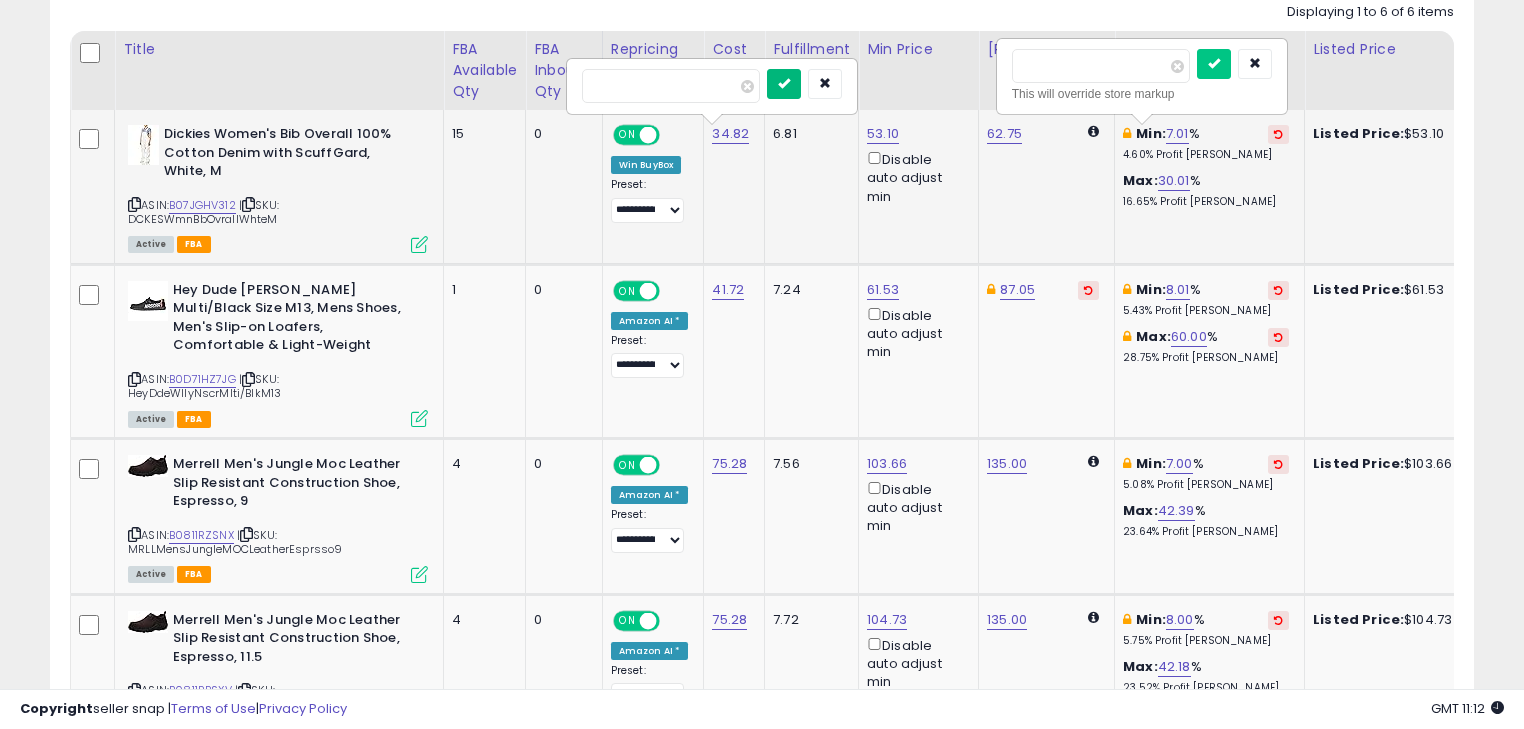 type on "**" 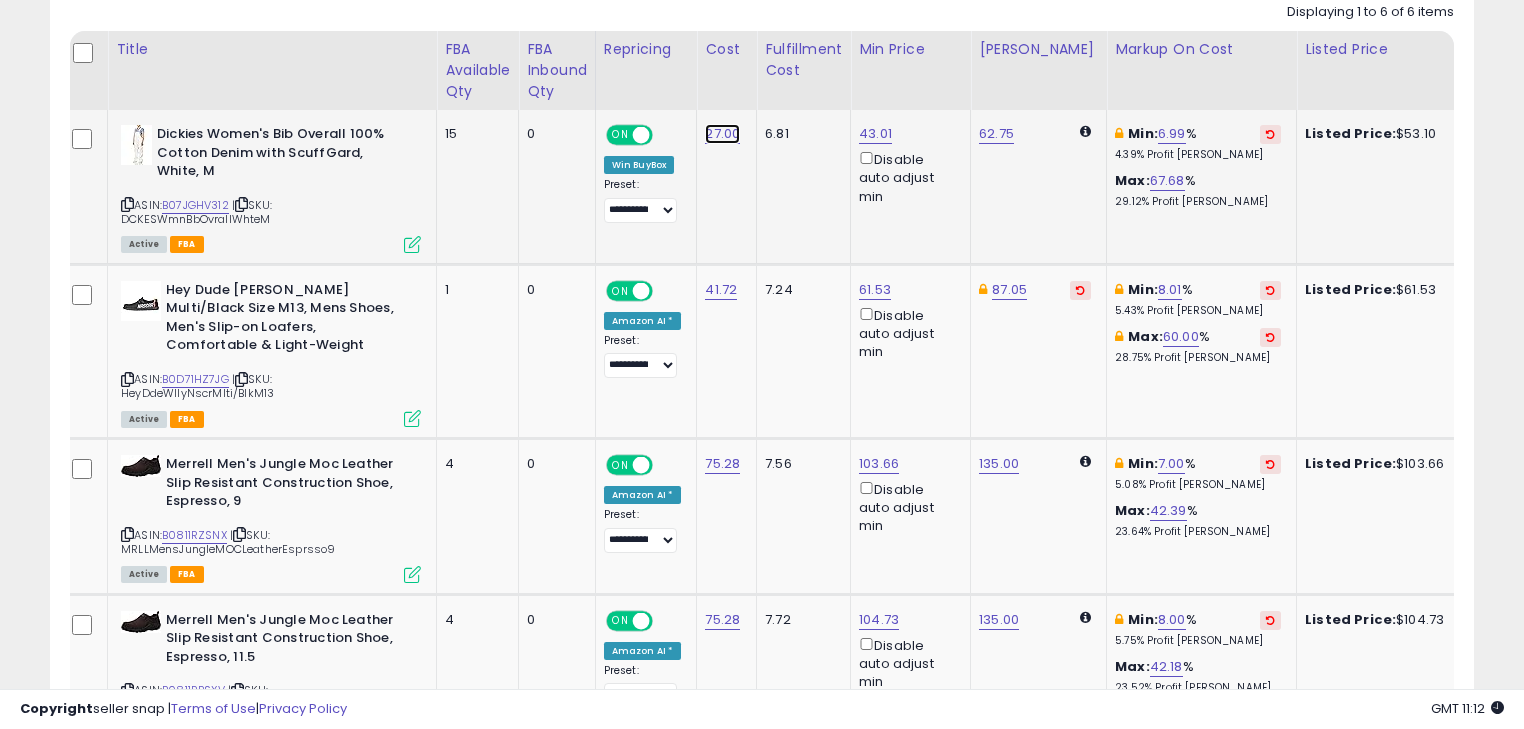 click on "27.00" at bounding box center (722, 134) 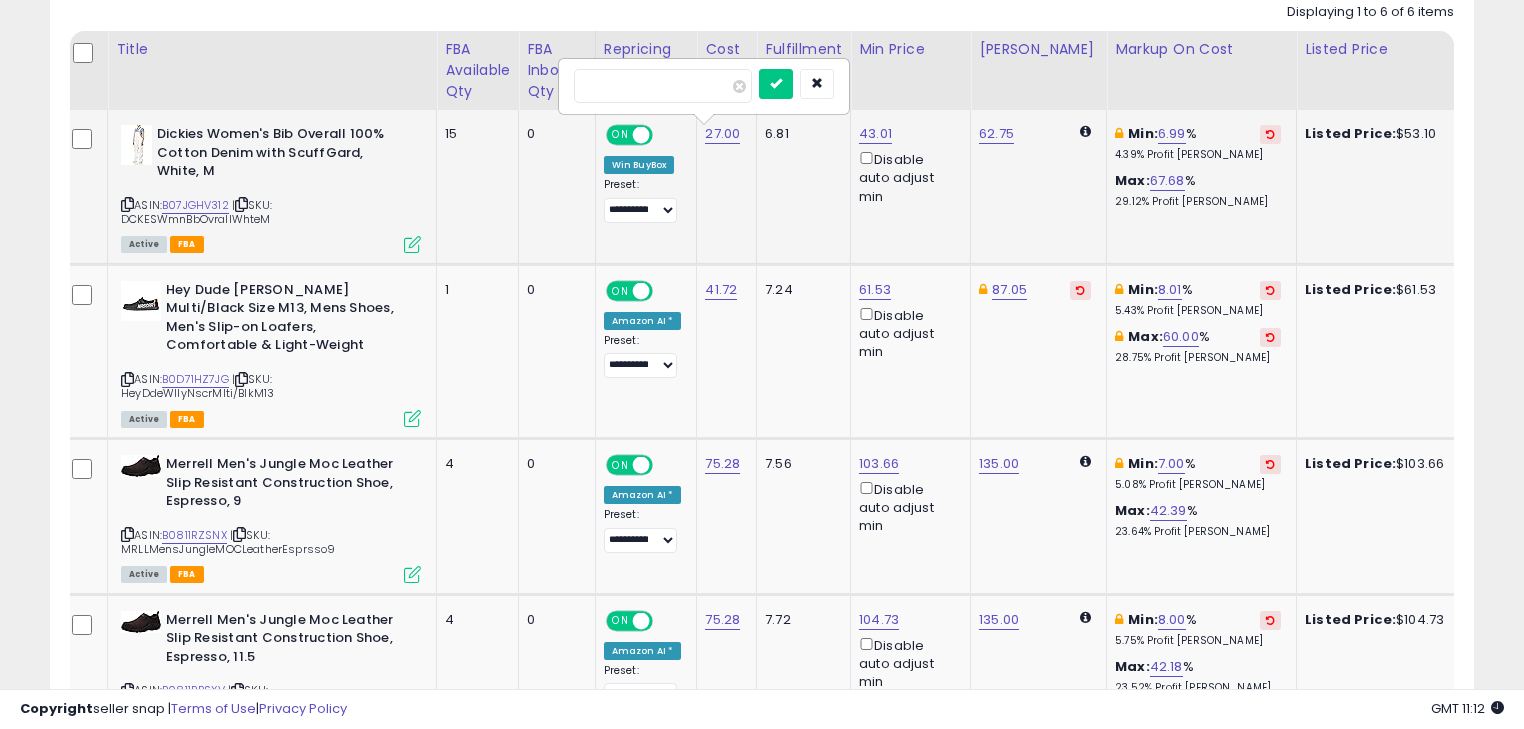 drag, startPoint x: 660, startPoint y: 89, endPoint x: 583, endPoint y: 90, distance: 77.00649 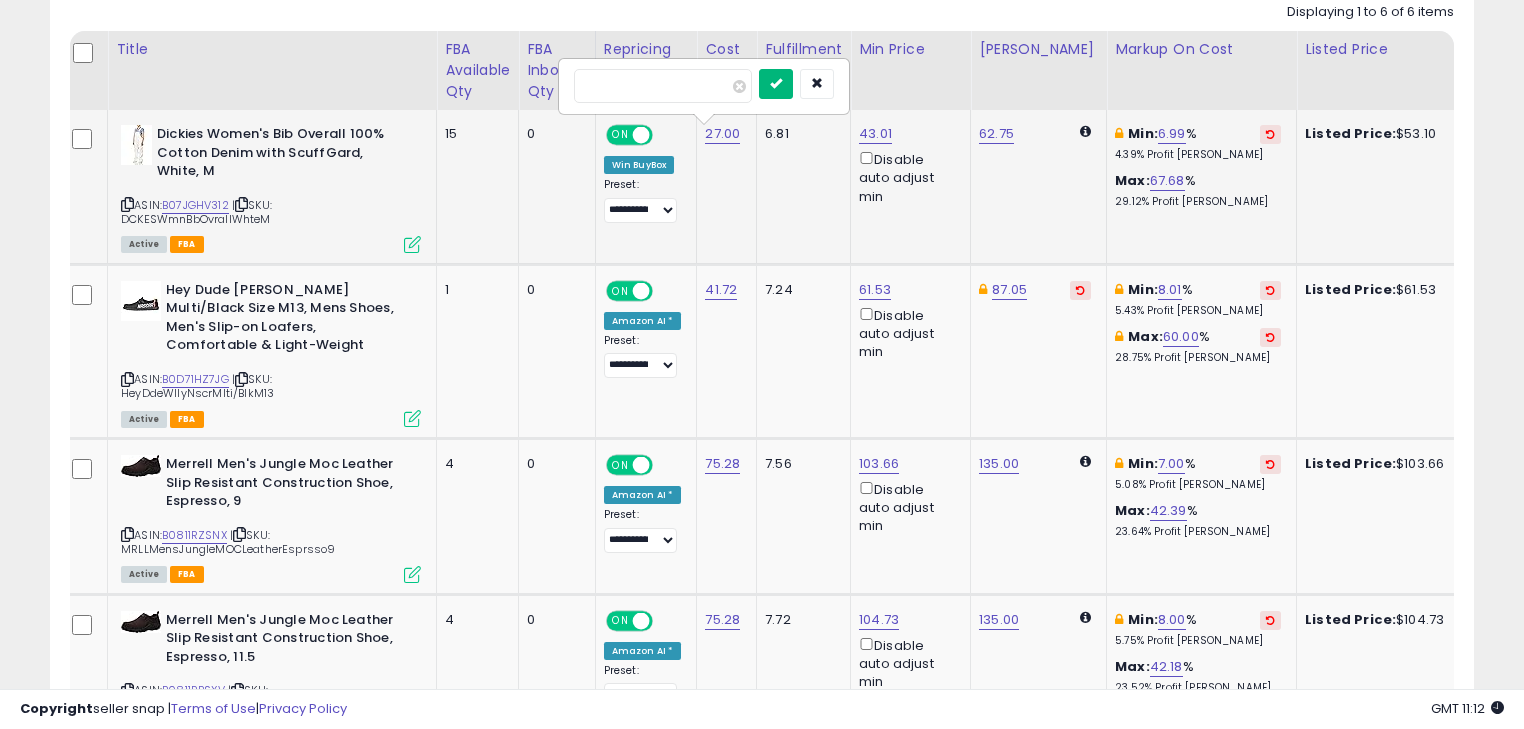 click at bounding box center (776, 84) 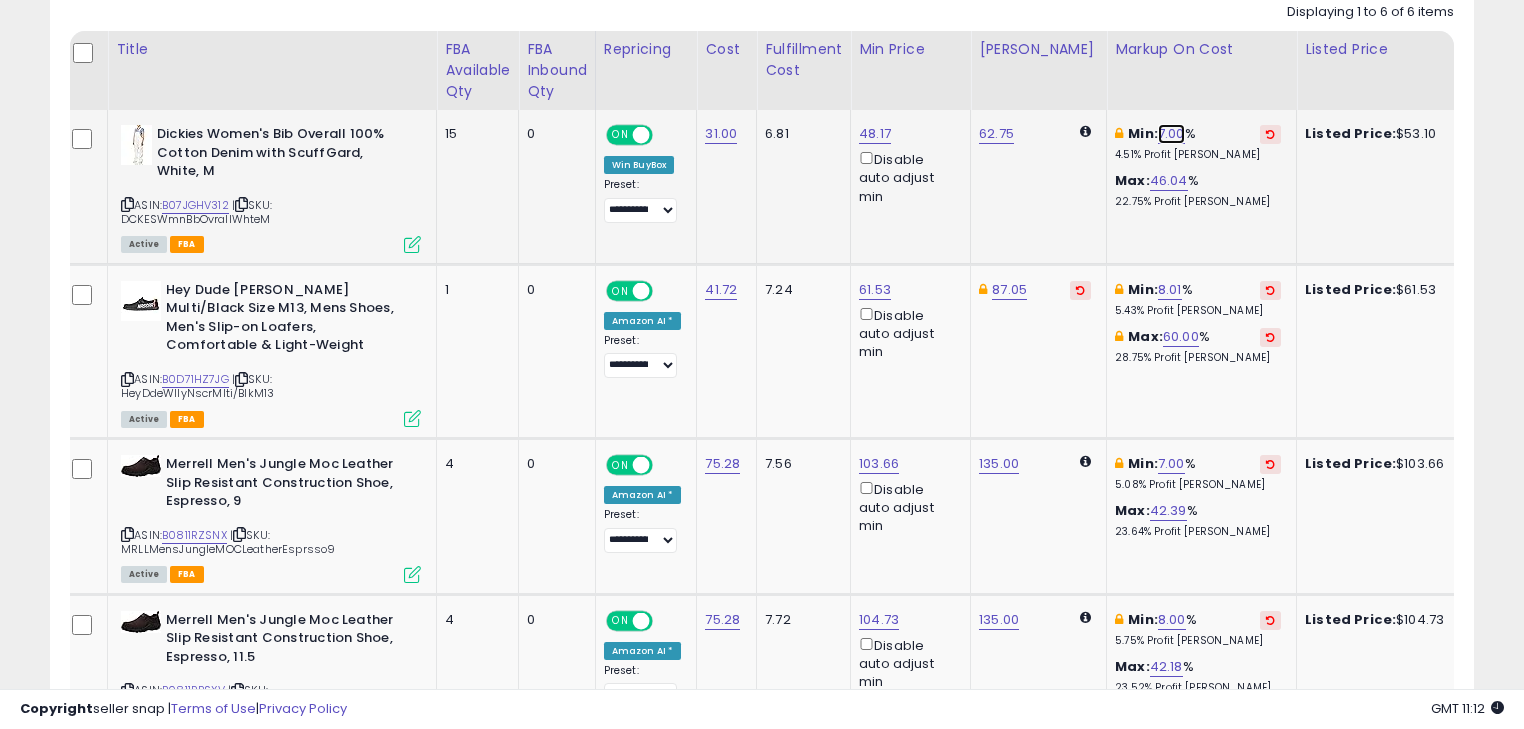 click on "7.00" at bounding box center [1171, 134] 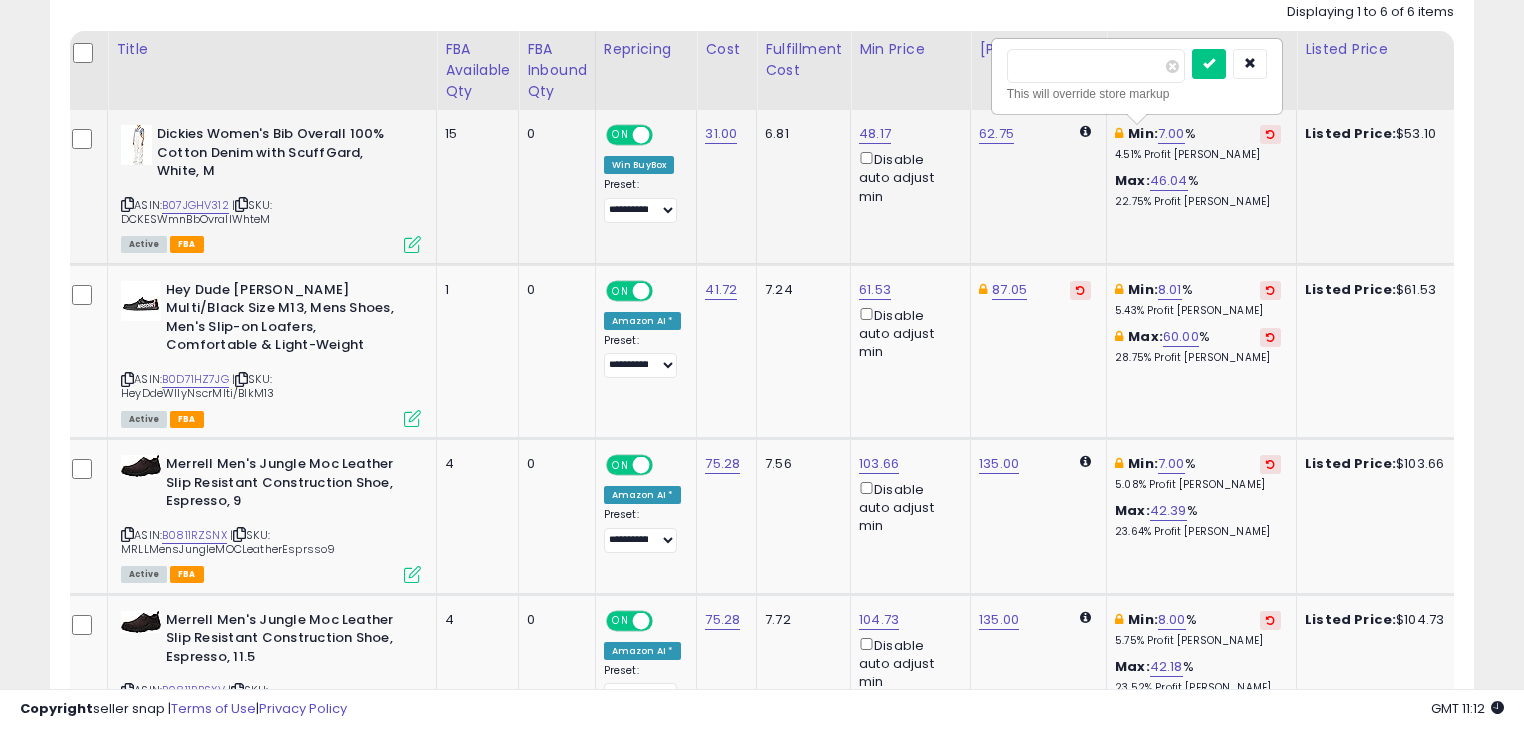 drag, startPoint x: 1056, startPoint y: 62, endPoint x: 1000, endPoint y: 63, distance: 56.008926 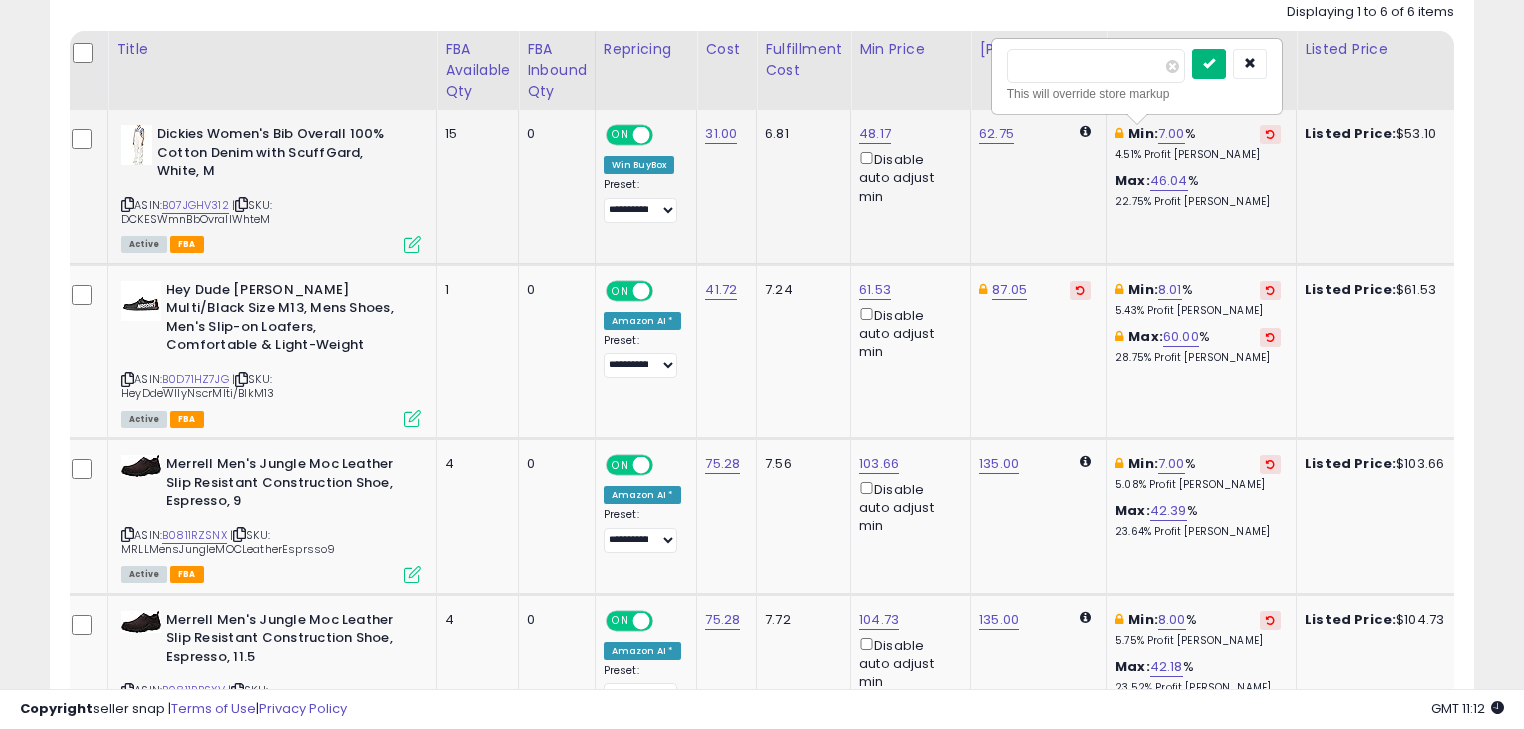 type on "*" 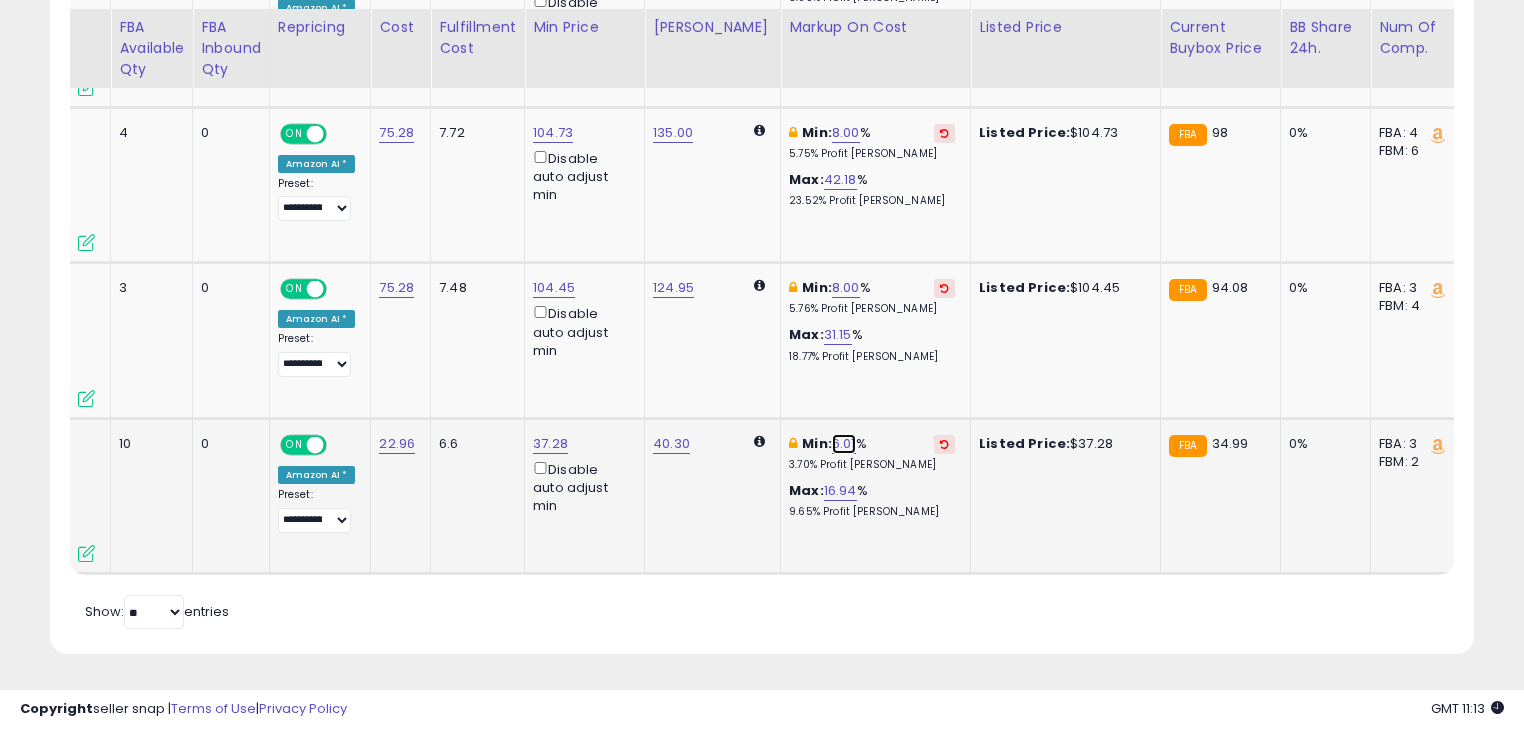 click on "6.01" at bounding box center [844, 444] 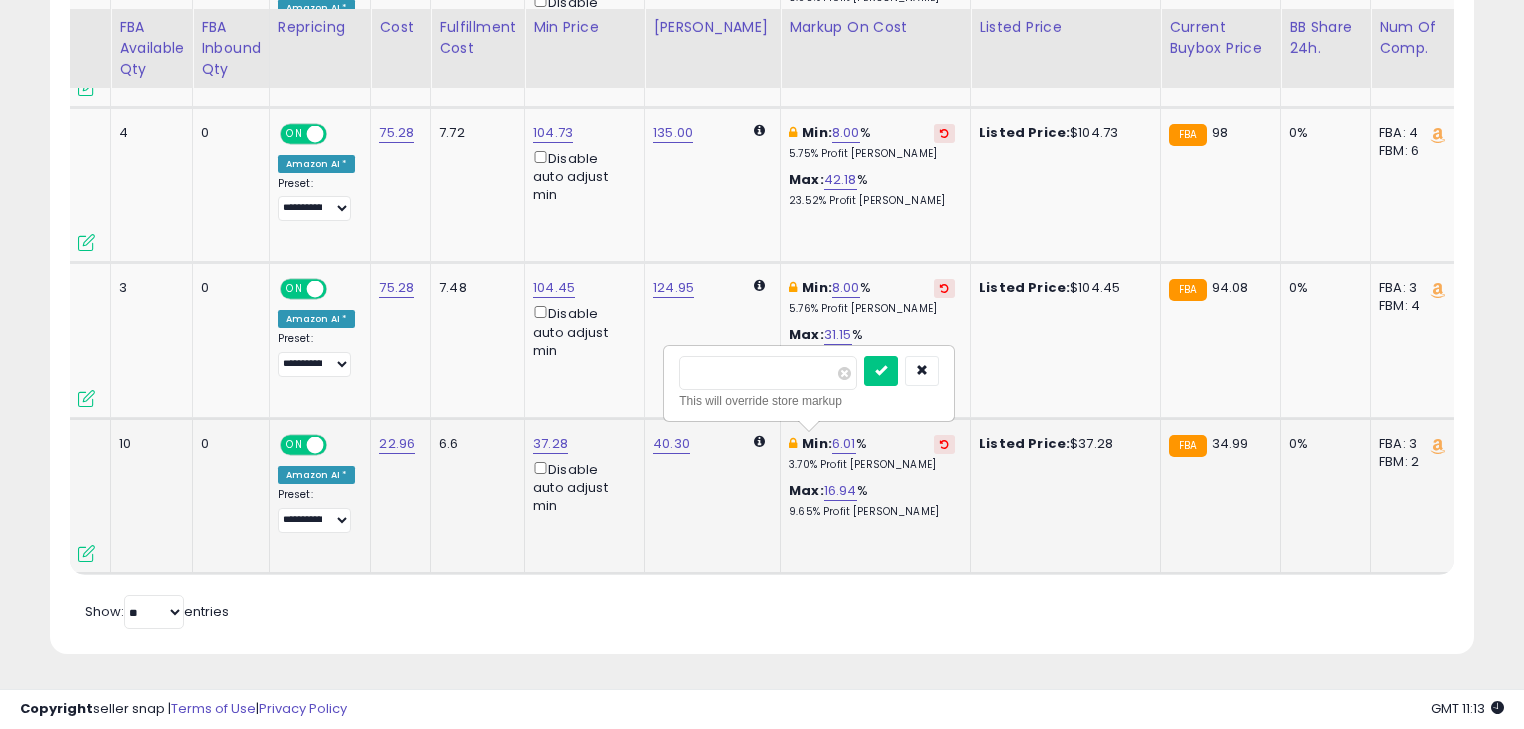 drag, startPoint x: 770, startPoint y: 374, endPoint x: 684, endPoint y: 375, distance: 86.00581 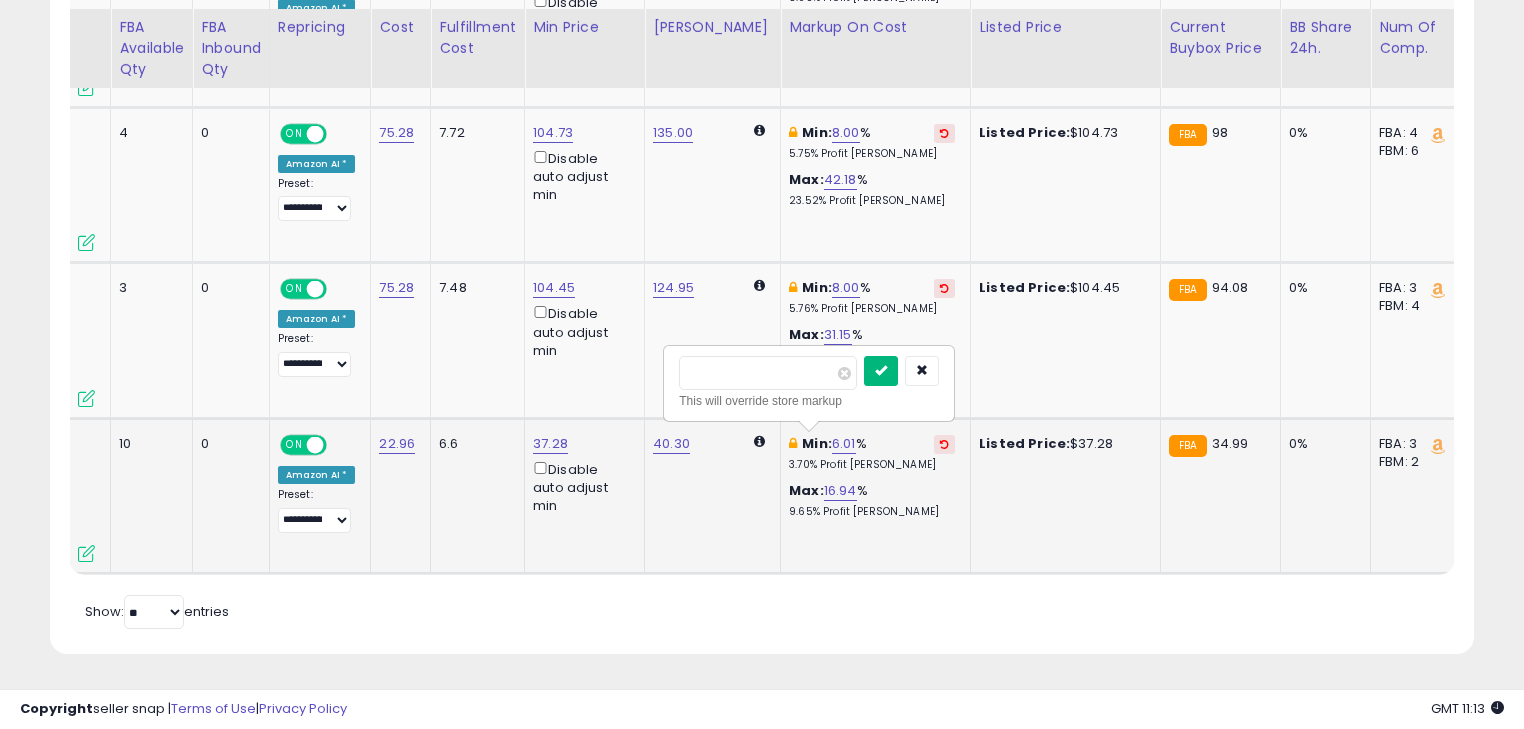 type on "*" 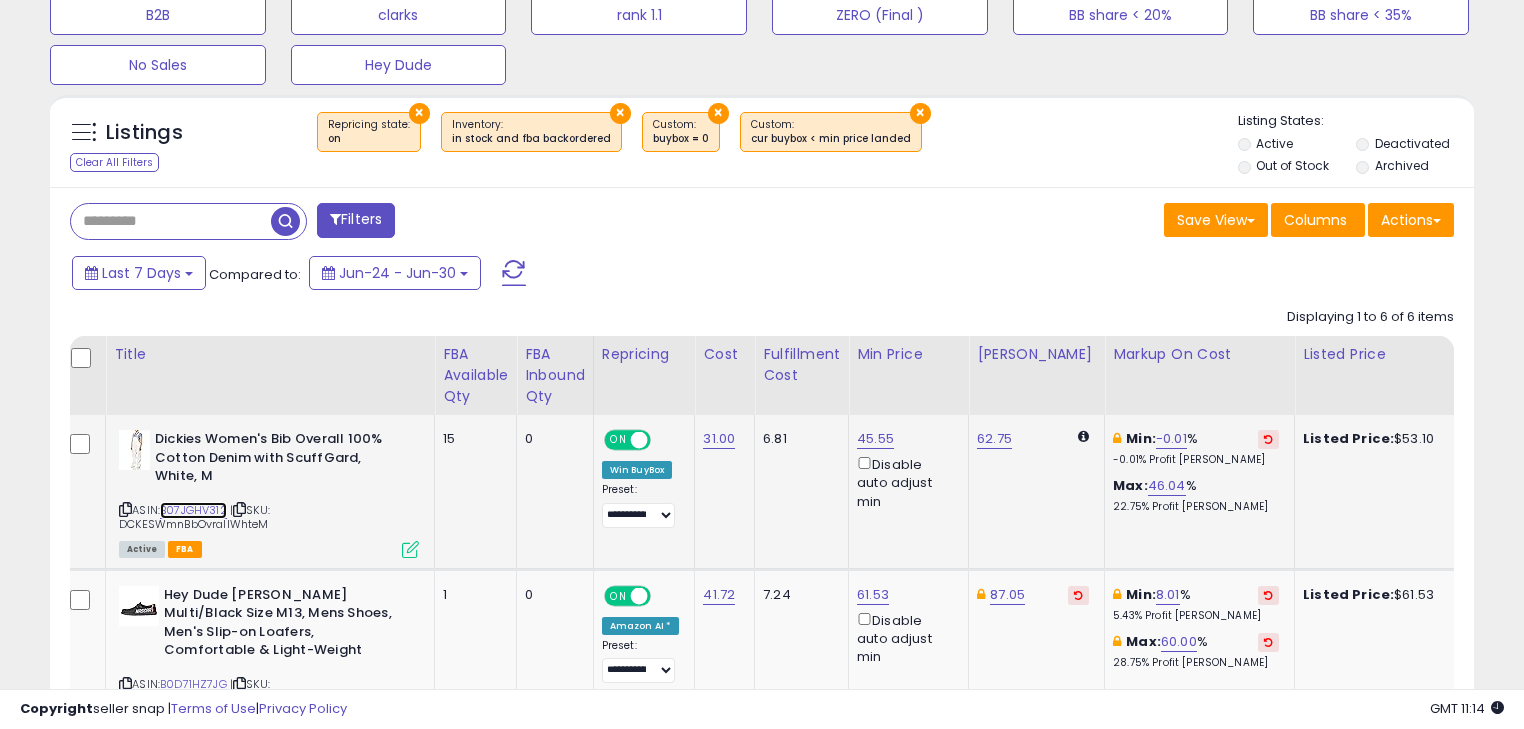 click on "B07JGHV312" at bounding box center [193, 510] 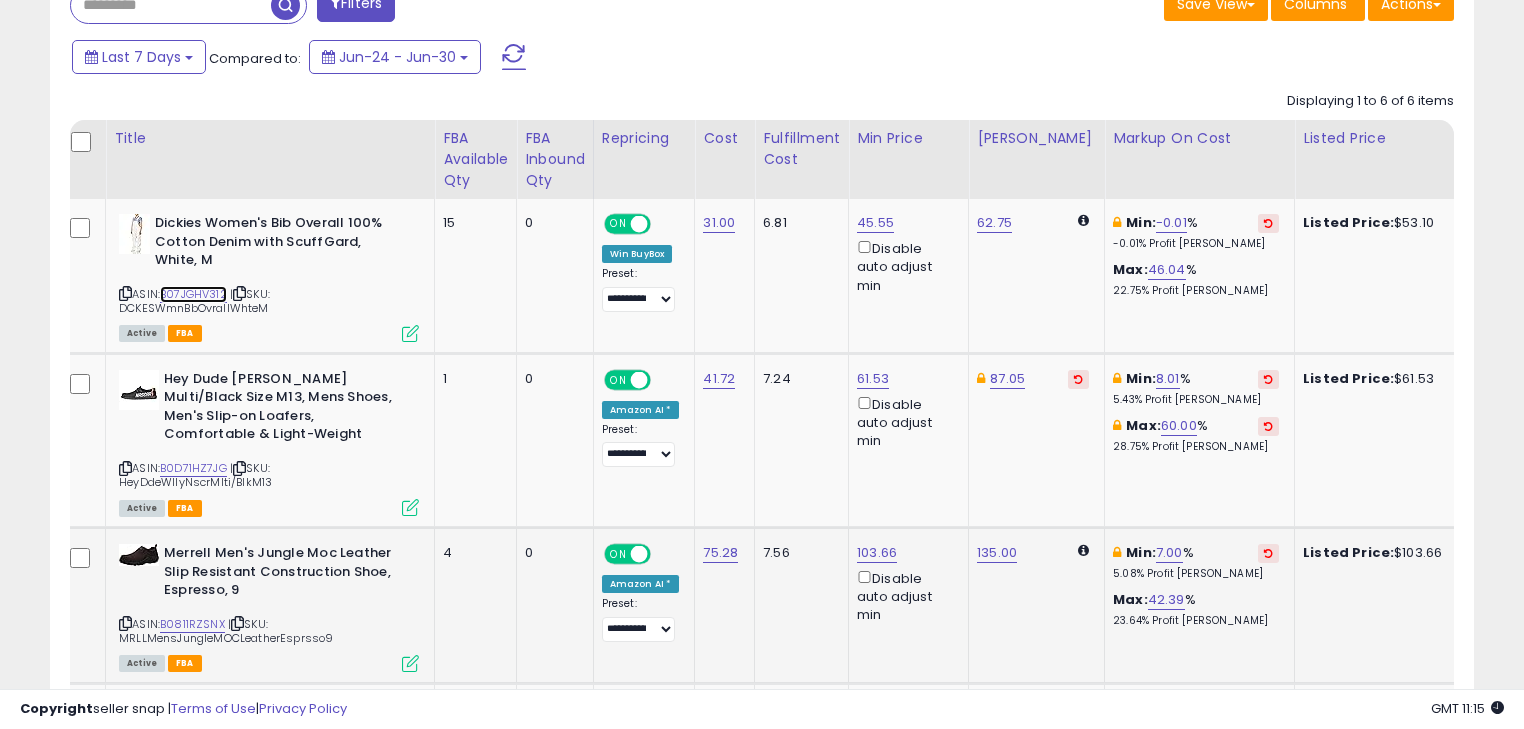 scroll, scrollTop: 735, scrollLeft: 0, axis: vertical 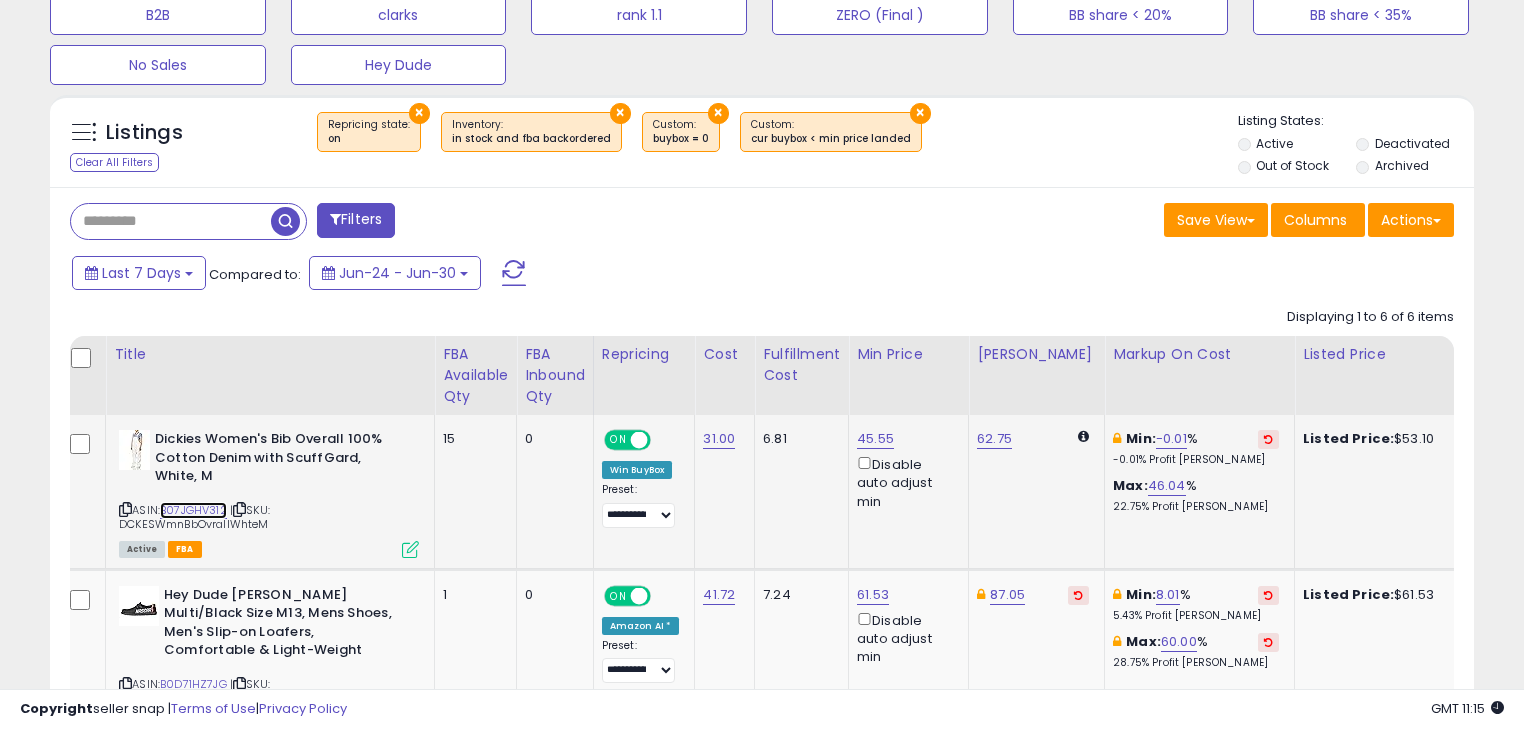 click on "B07JGHV312" at bounding box center (193, 510) 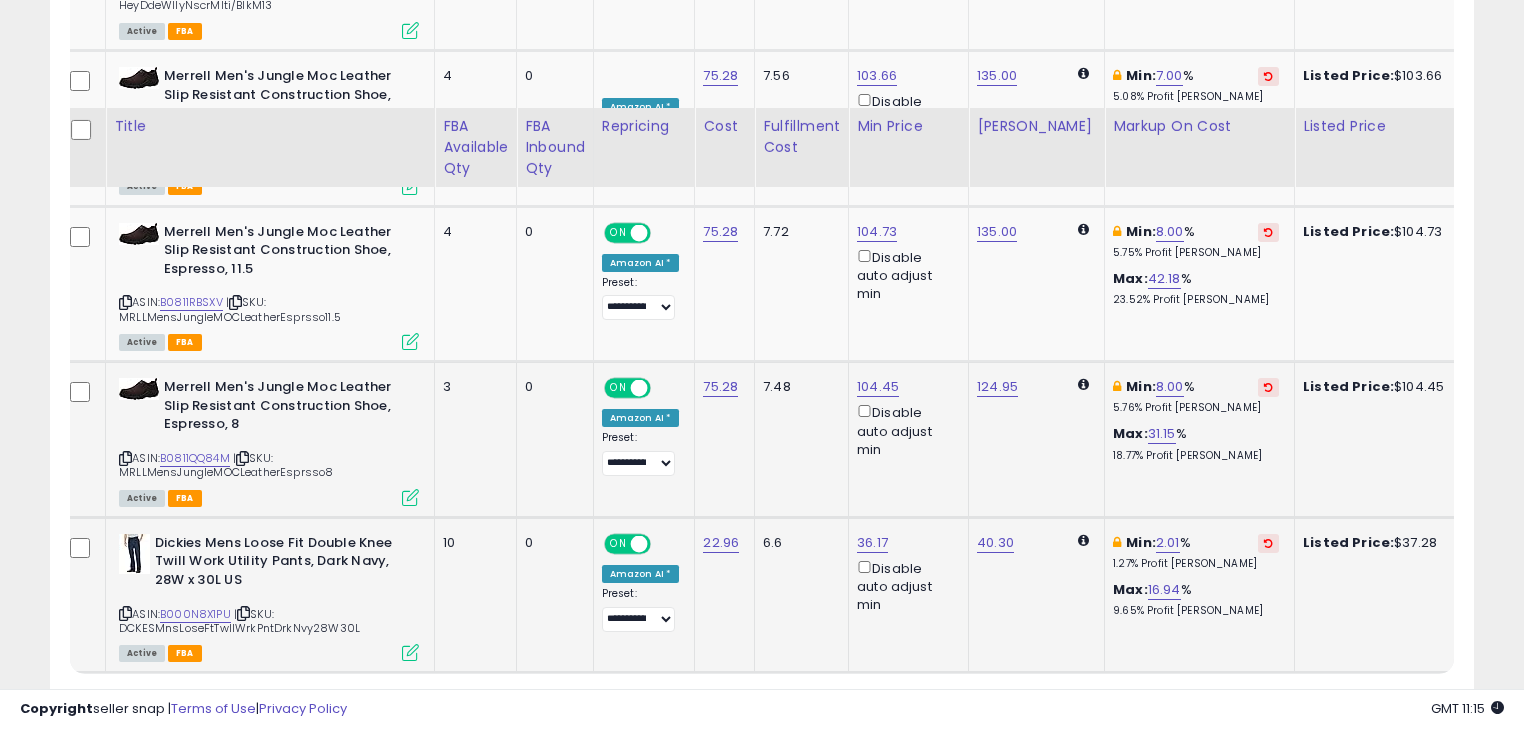 scroll, scrollTop: 1535, scrollLeft: 0, axis: vertical 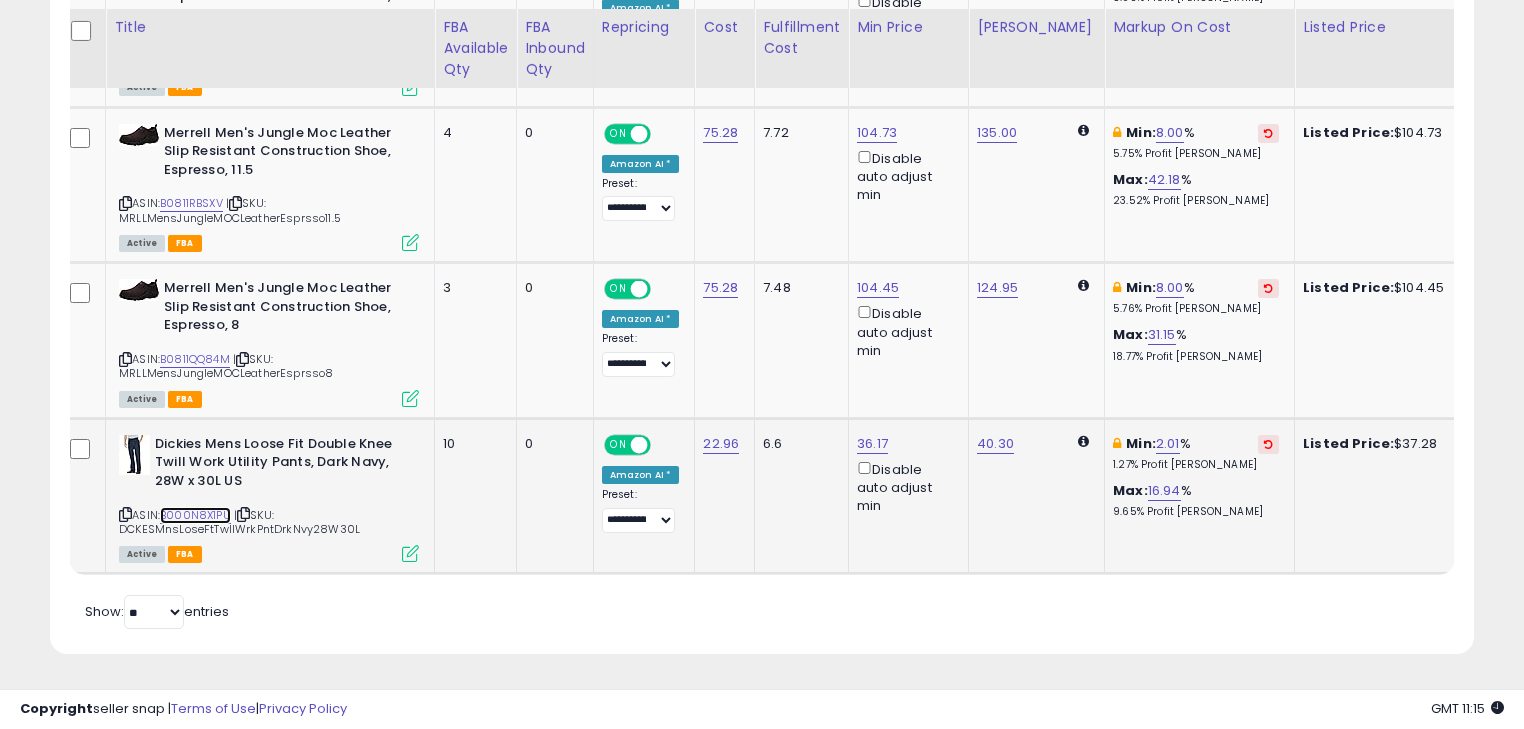 click on "B000N8X1PU" at bounding box center [195, 515] 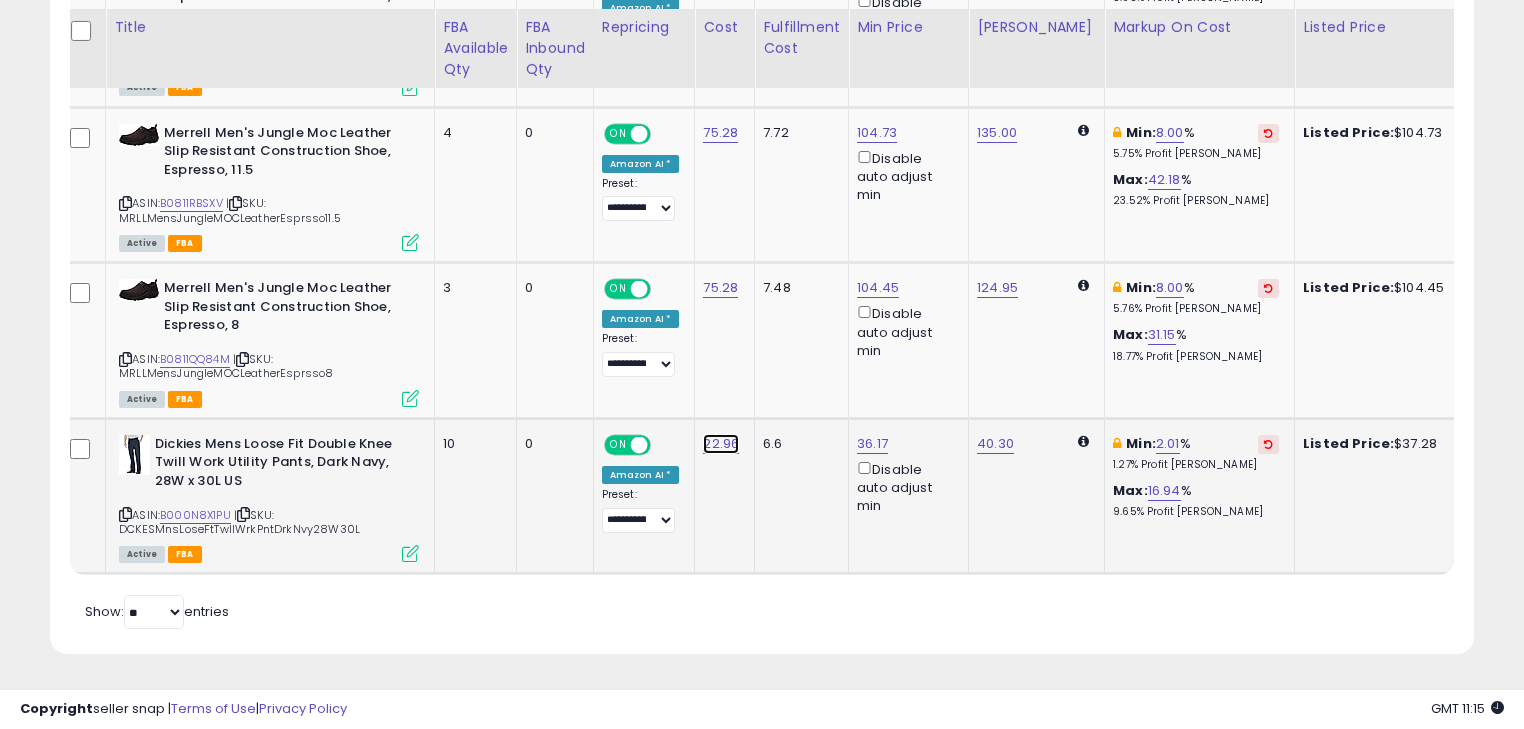 click on "22.96" at bounding box center (719, -353) 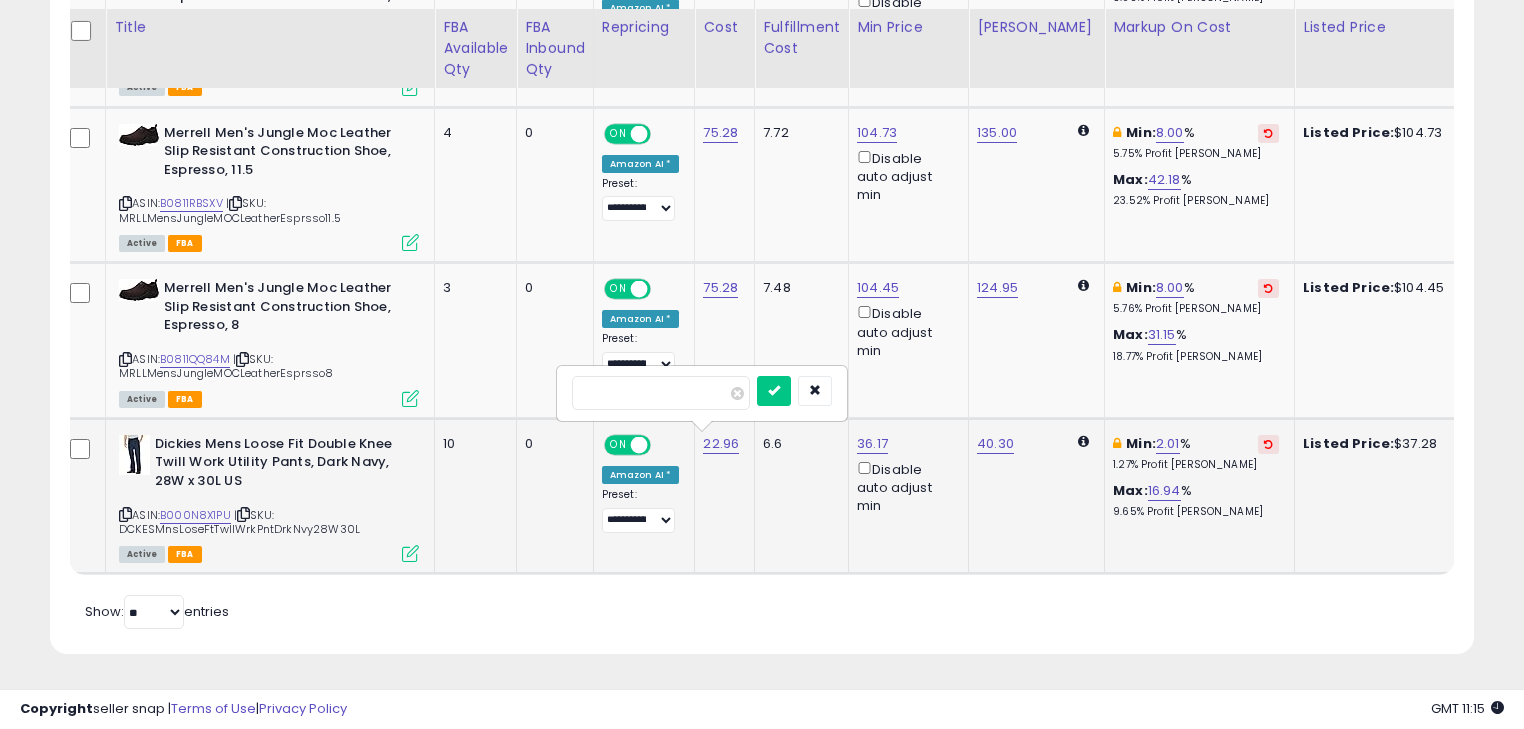 drag, startPoint x: 604, startPoint y: 382, endPoint x: 564, endPoint y: 383, distance: 40.012497 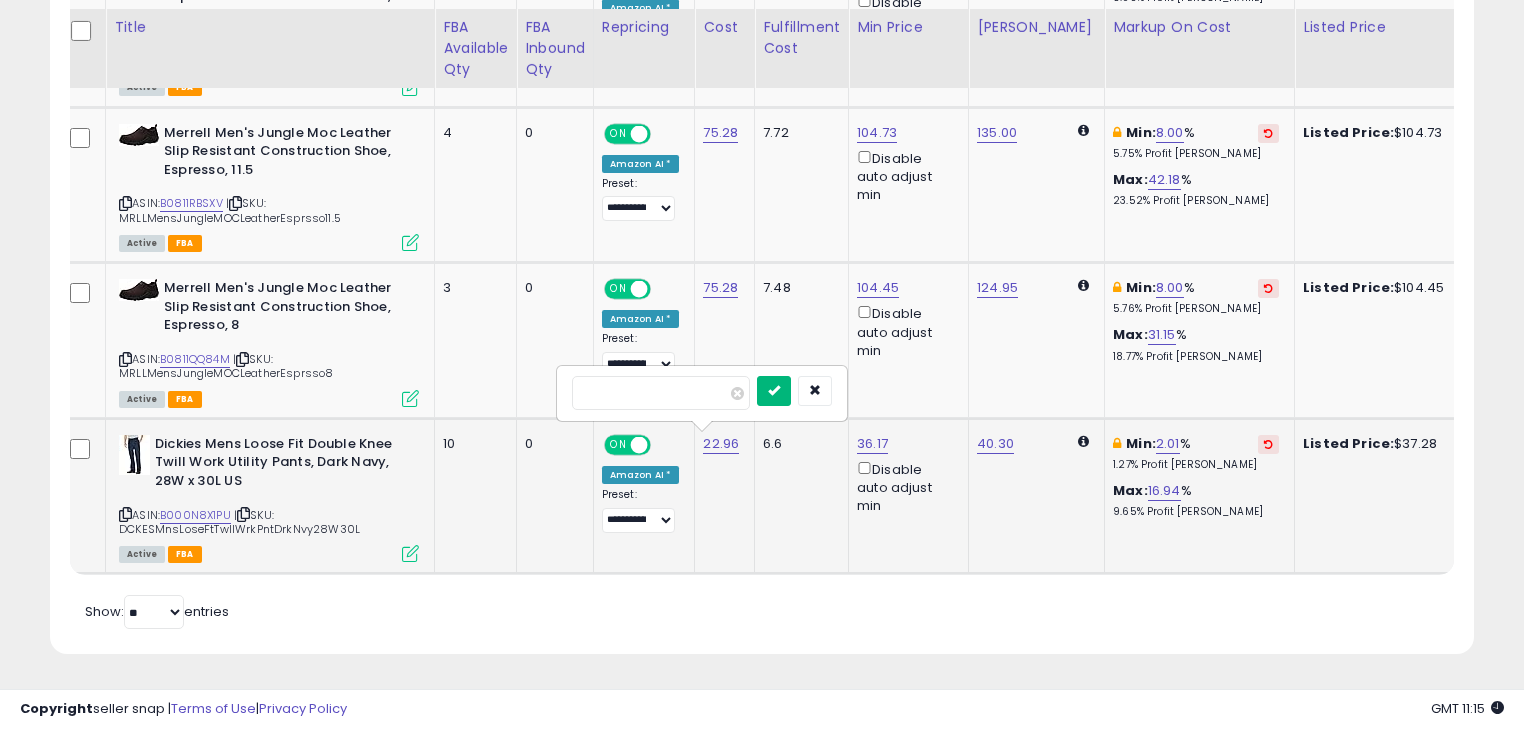 click at bounding box center (774, 390) 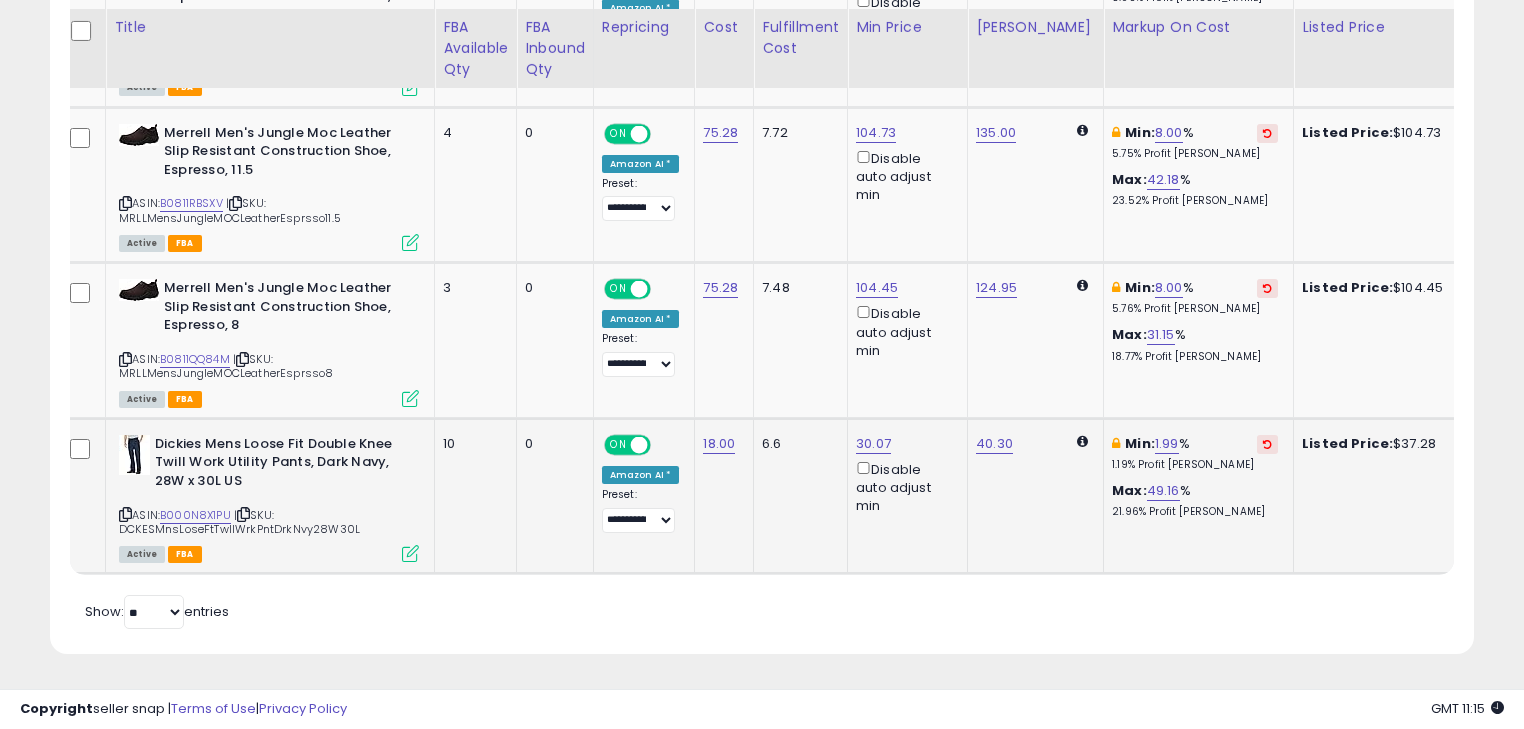 scroll, scrollTop: 0, scrollLeft: 150, axis: horizontal 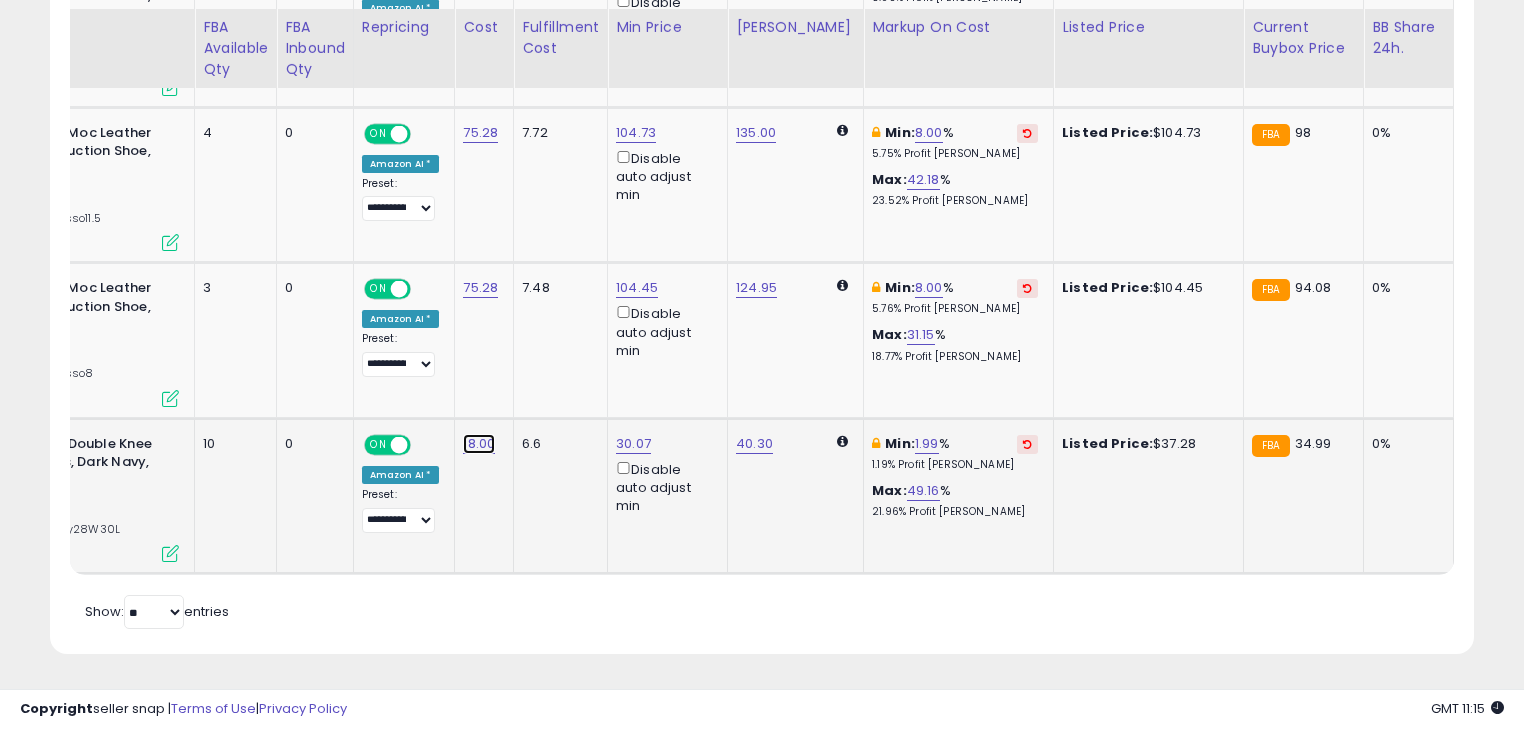 click on "18.00" at bounding box center [479, -353] 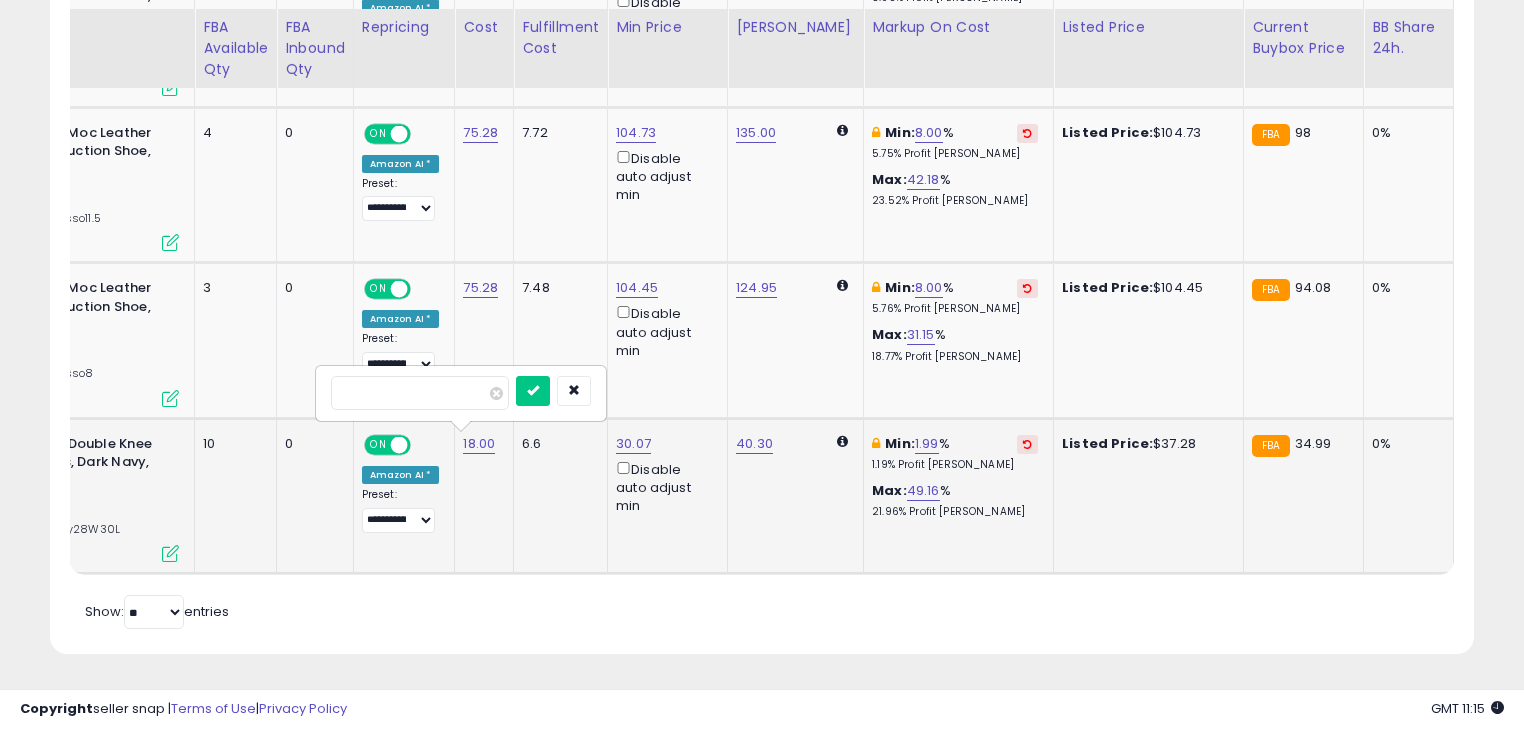 drag, startPoint x: 434, startPoint y: 381, endPoint x: 336, endPoint y: 377, distance: 98.0816 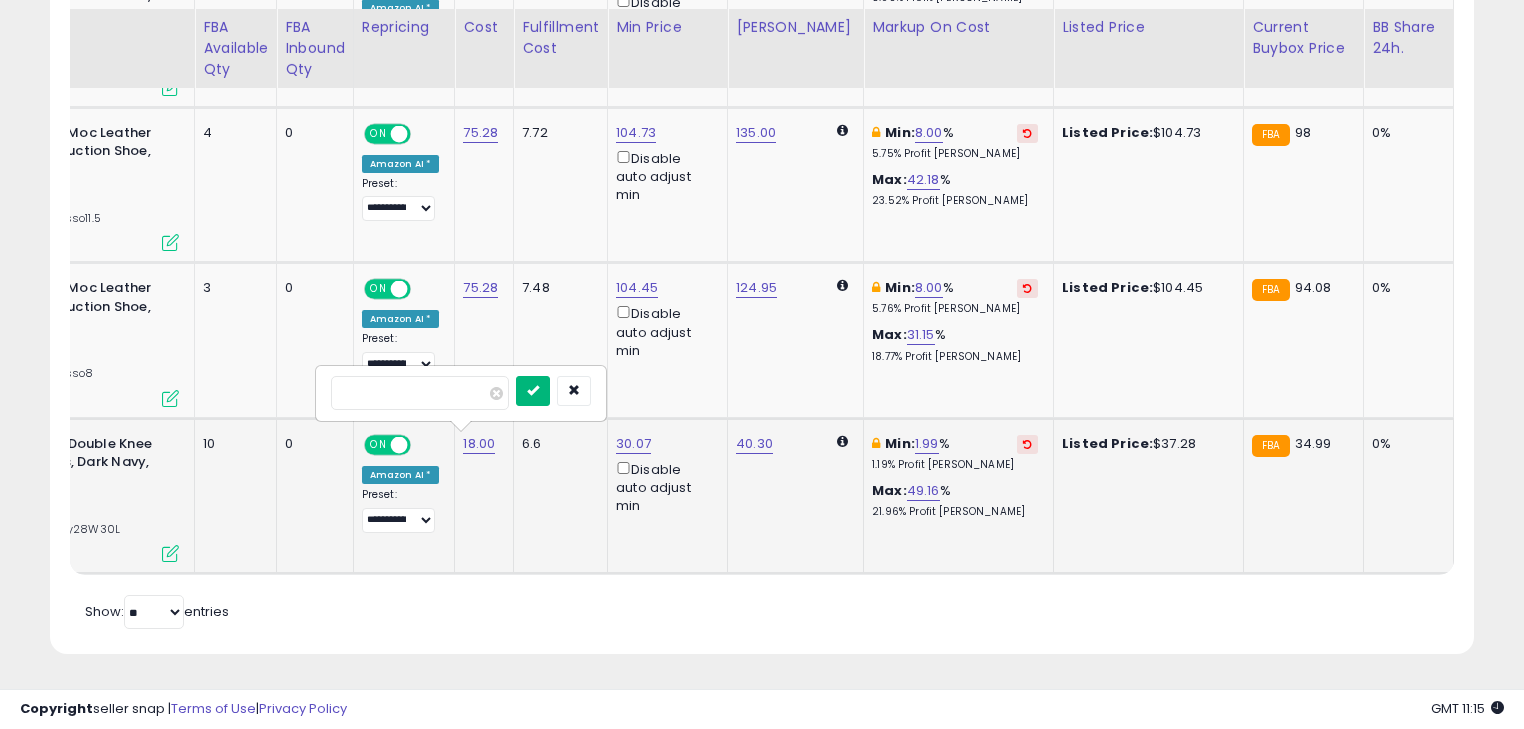 type on "**" 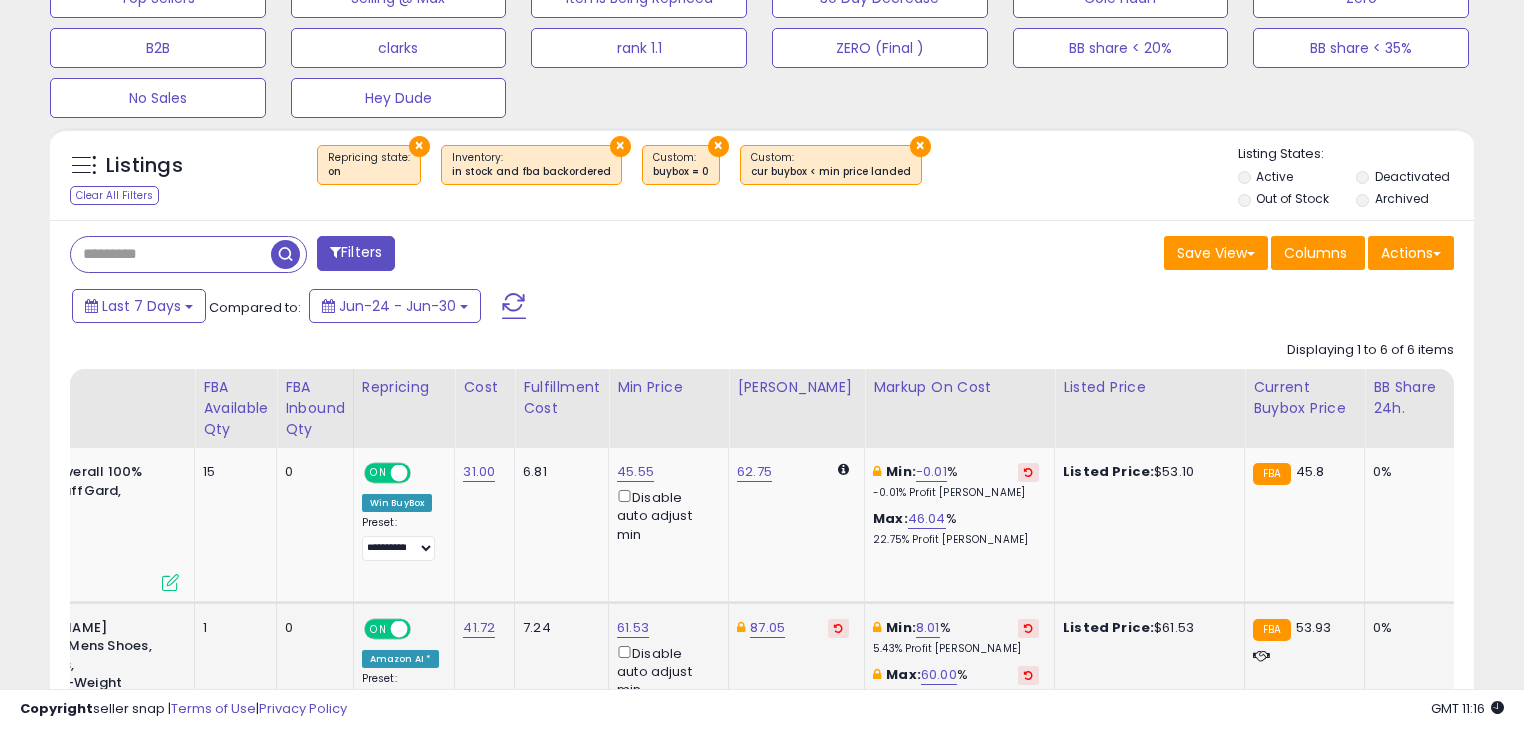scroll, scrollTop: 655, scrollLeft: 0, axis: vertical 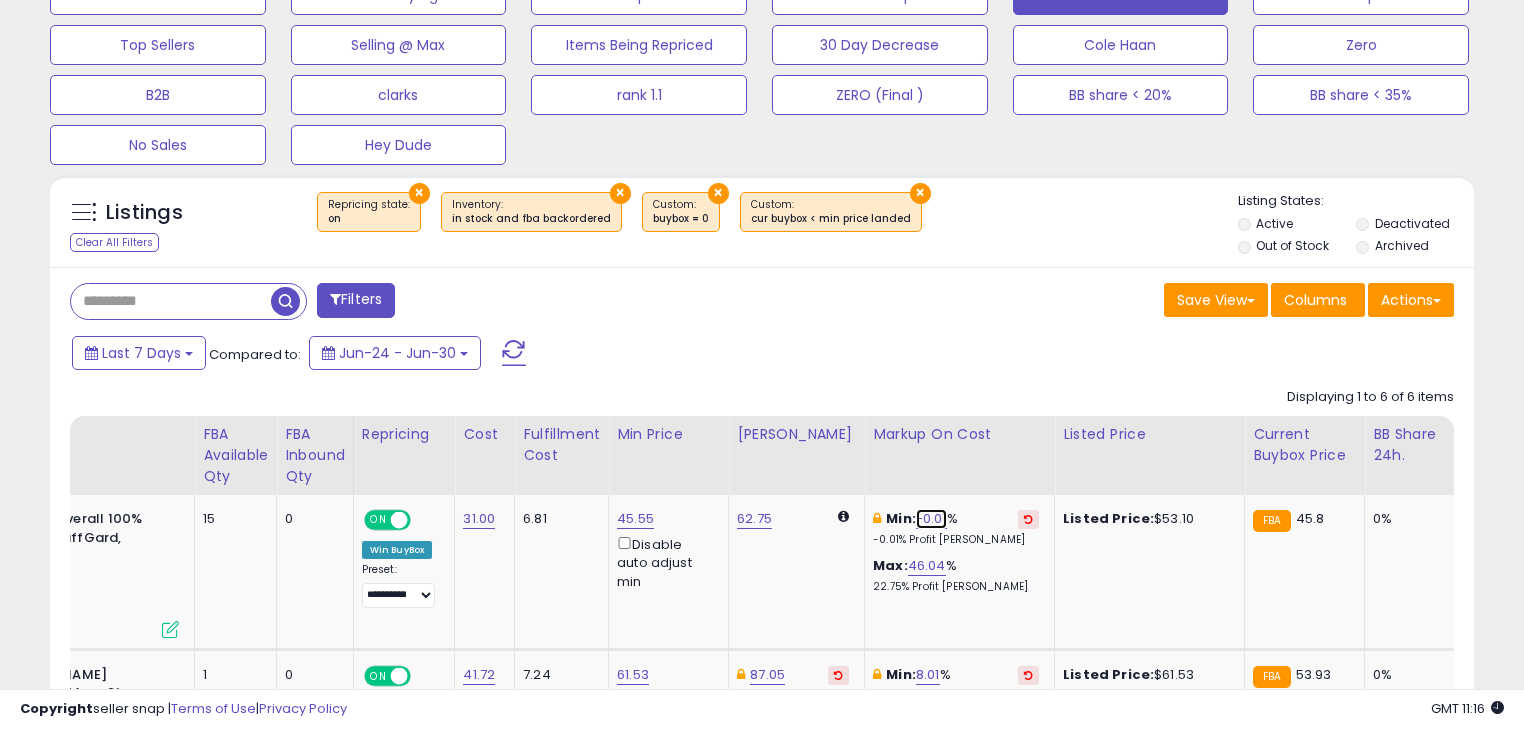 click on "-0.01" at bounding box center (931, 519) 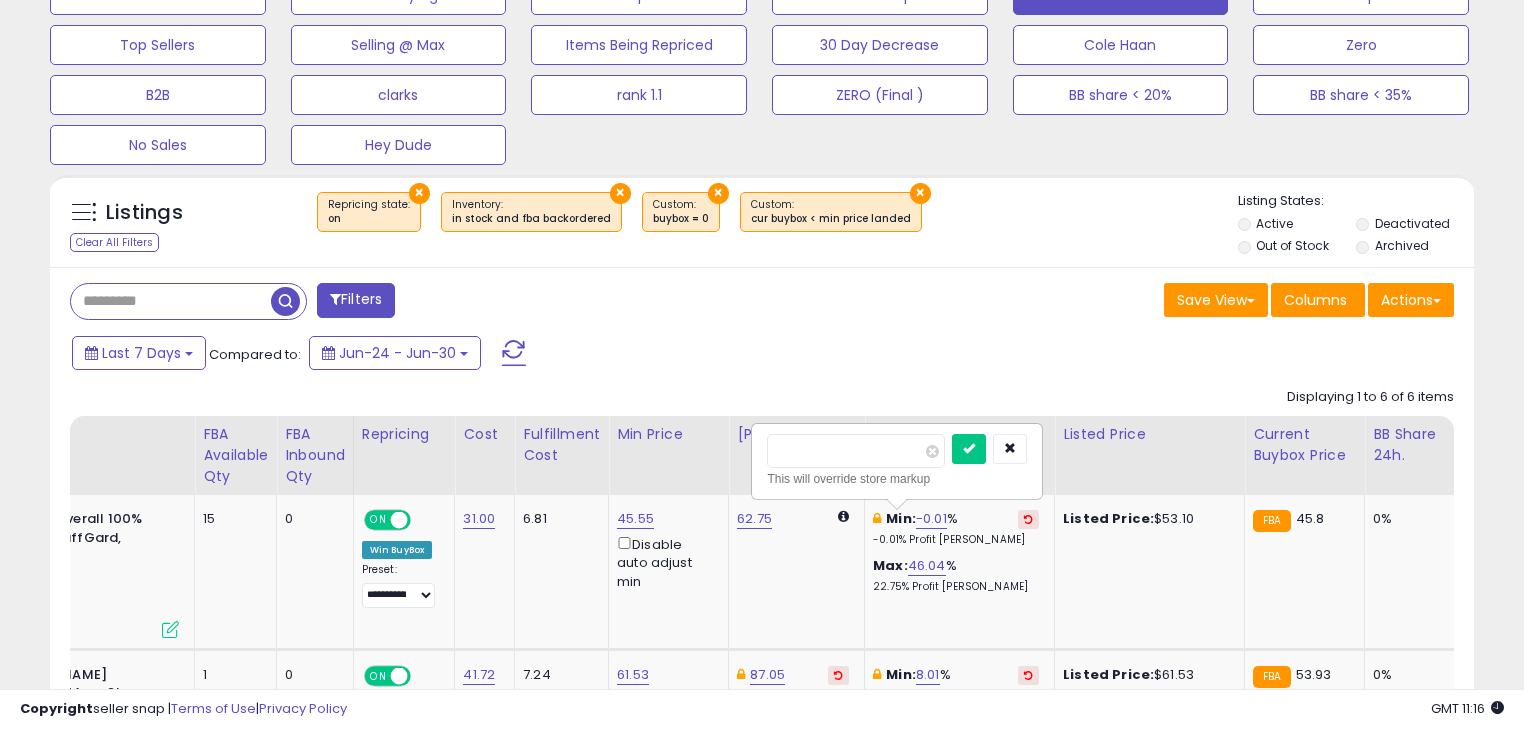 drag, startPoint x: 827, startPoint y: 453, endPoint x: 770, endPoint y: 452, distance: 57.00877 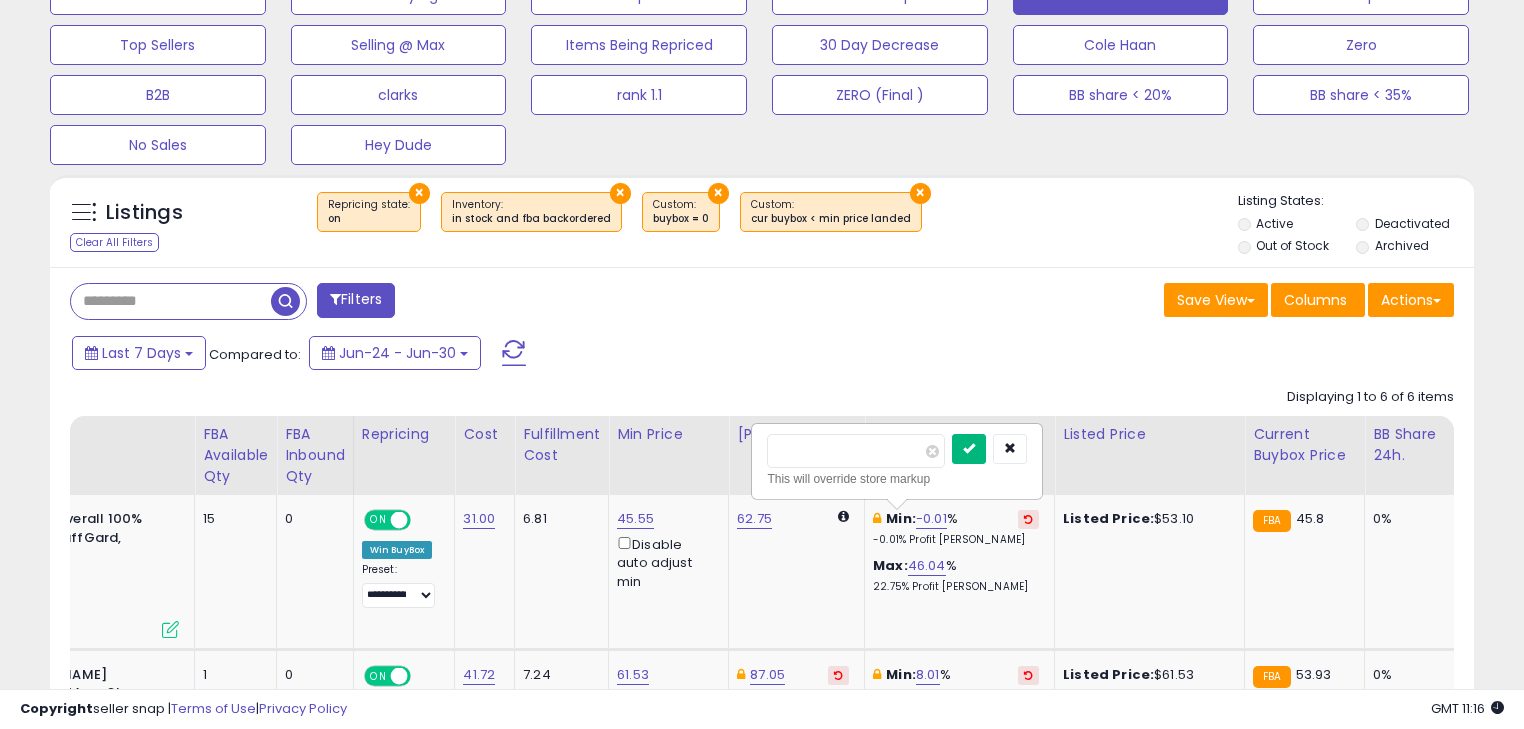type on "***" 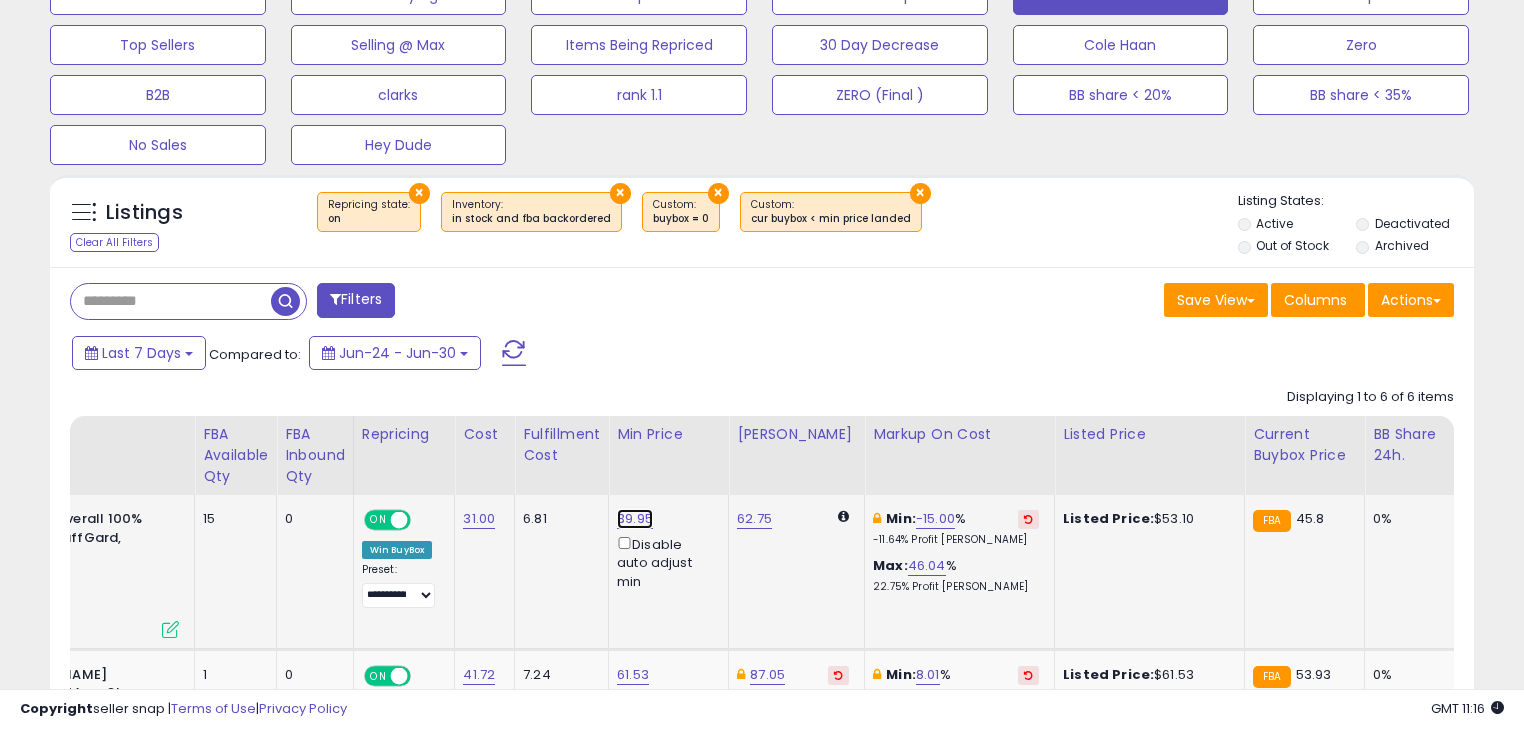 click on "39.95" at bounding box center (635, 519) 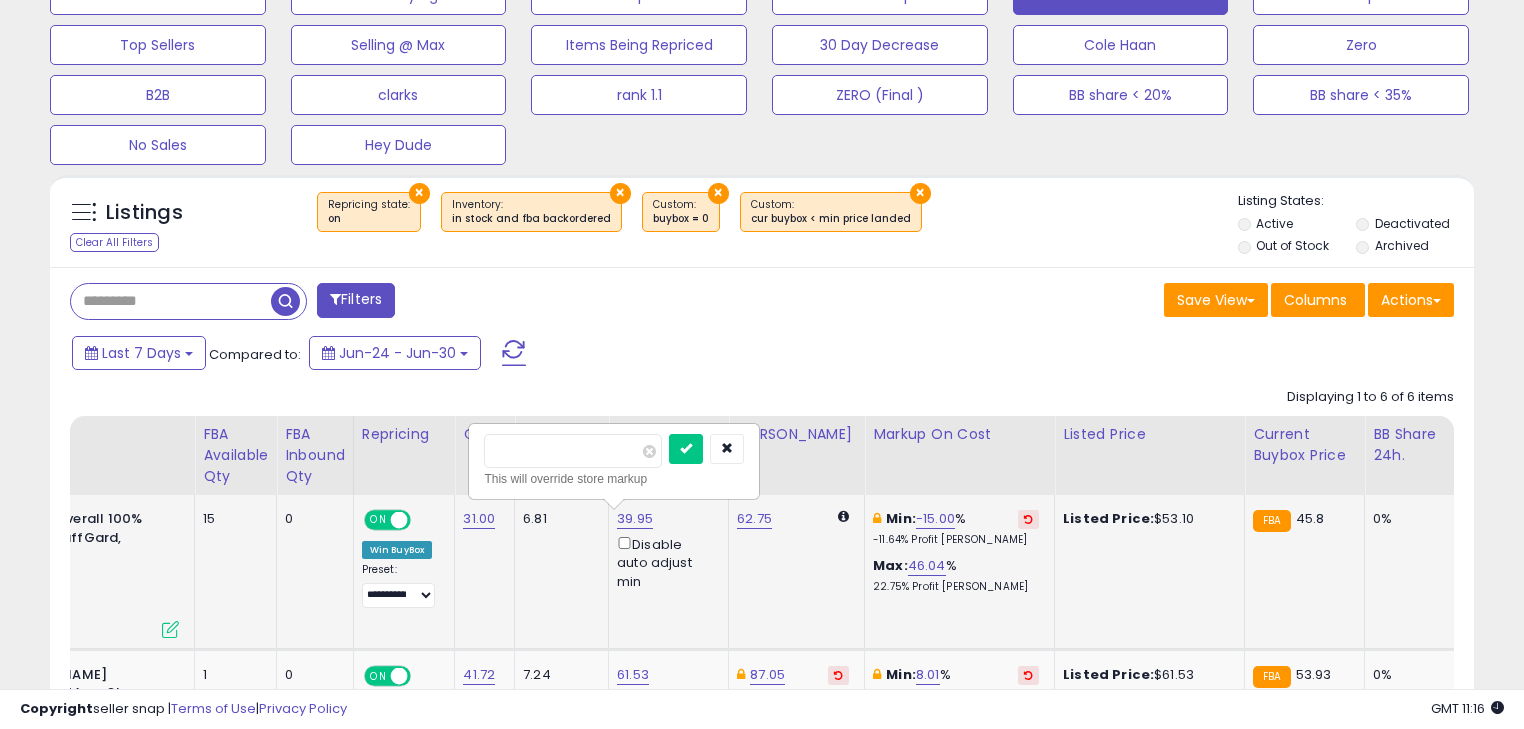 drag, startPoint x: 551, startPoint y: 460, endPoint x: 500, endPoint y: 460, distance: 51 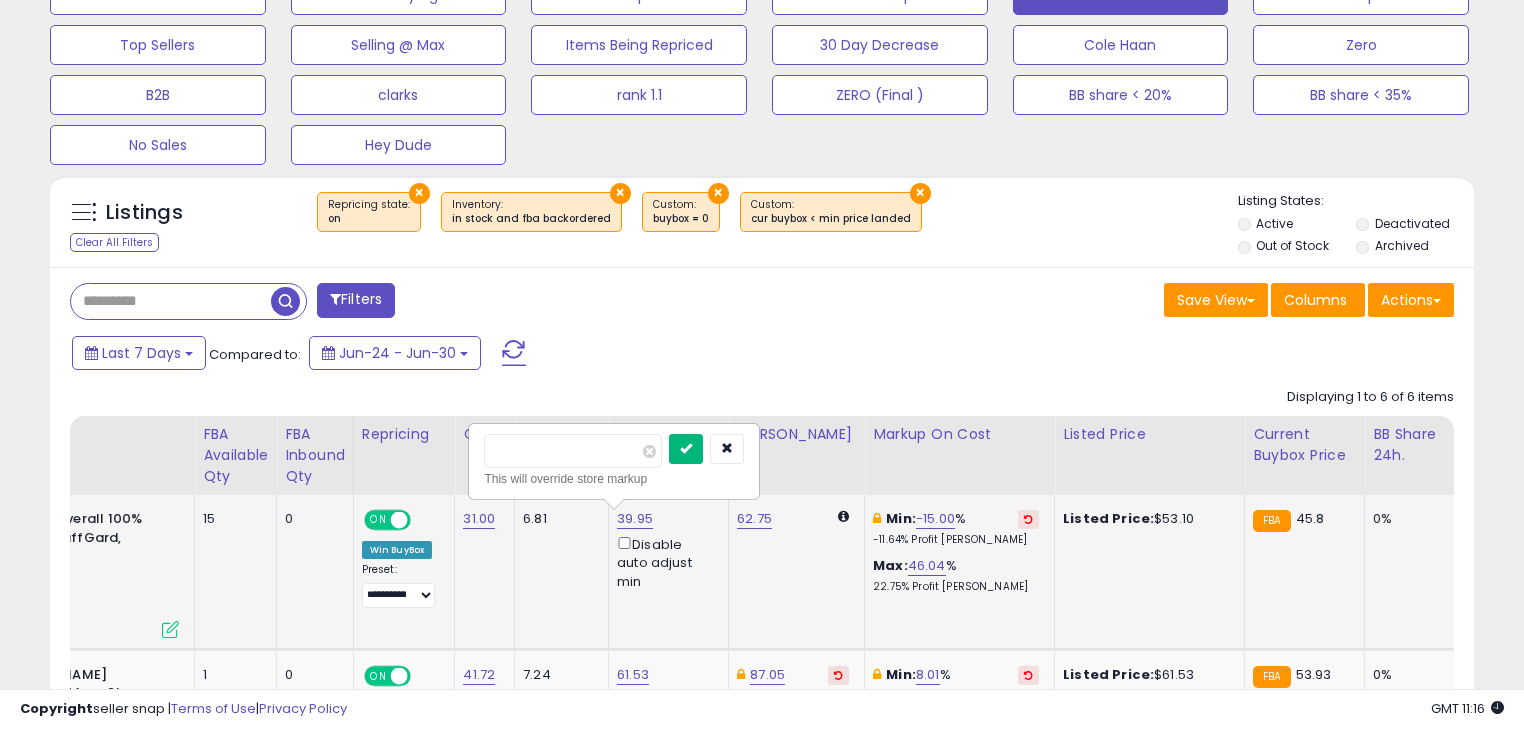 type on "**" 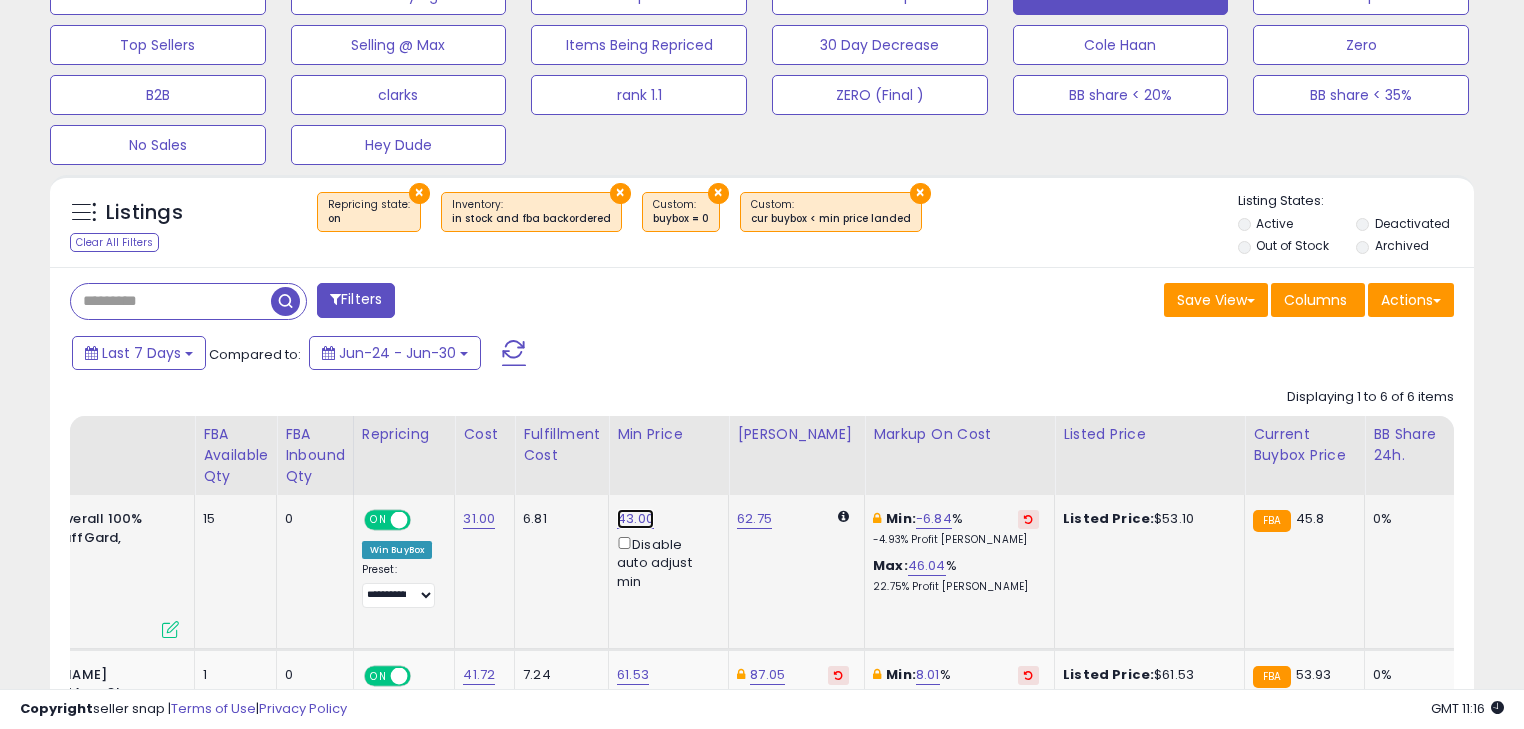 click on "43.00" at bounding box center [635, 519] 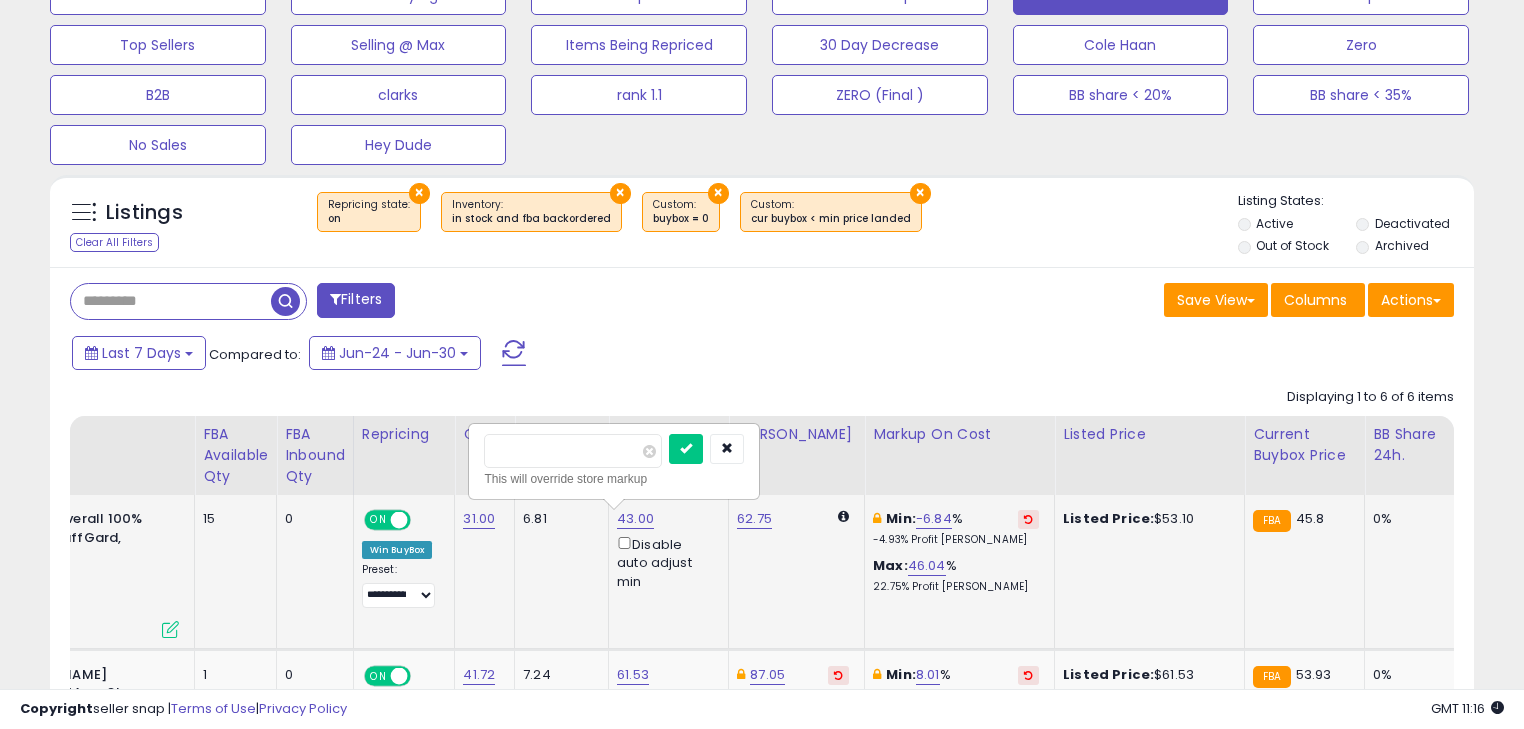 drag, startPoint x: 608, startPoint y: 451, endPoint x: 492, endPoint y: 452, distance: 116.00431 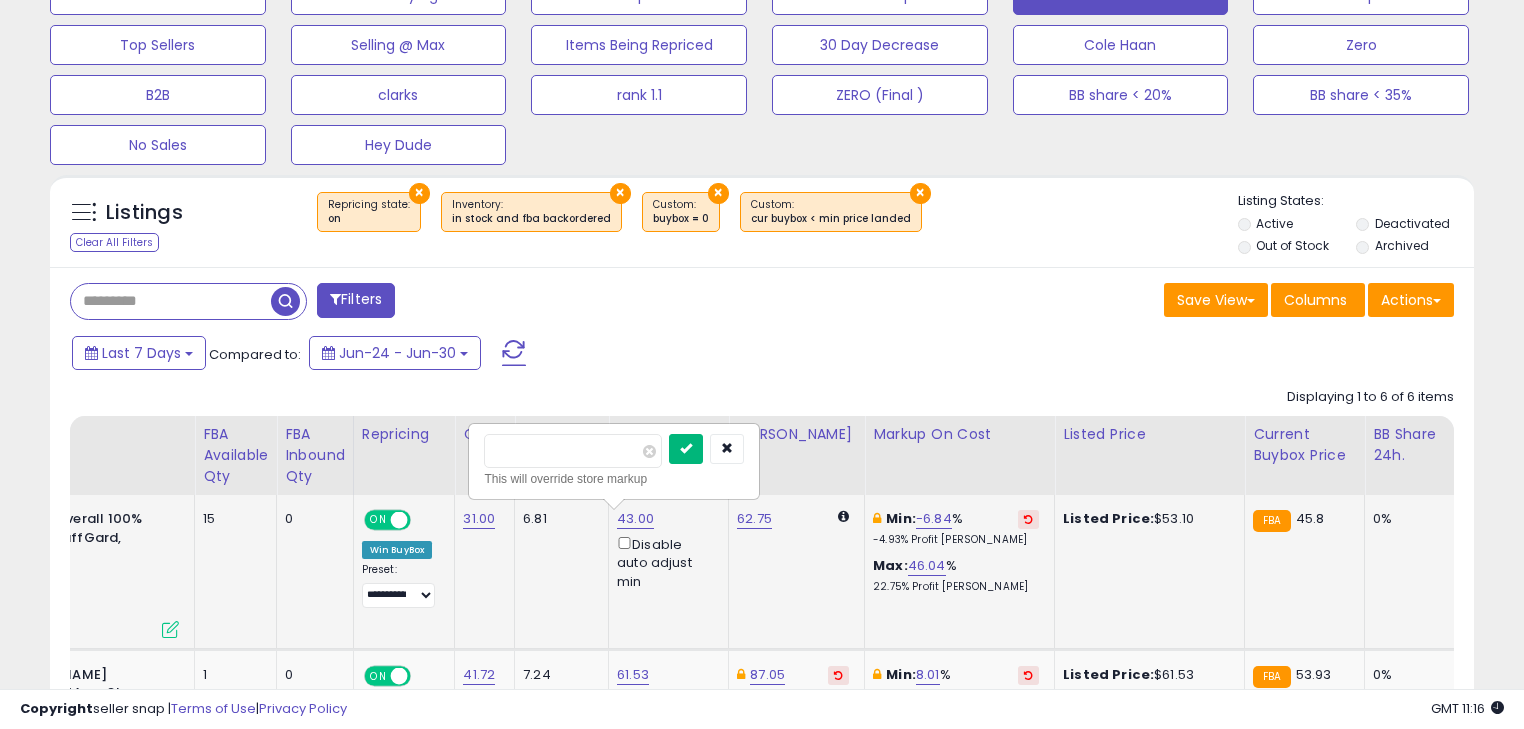 click at bounding box center (686, 448) 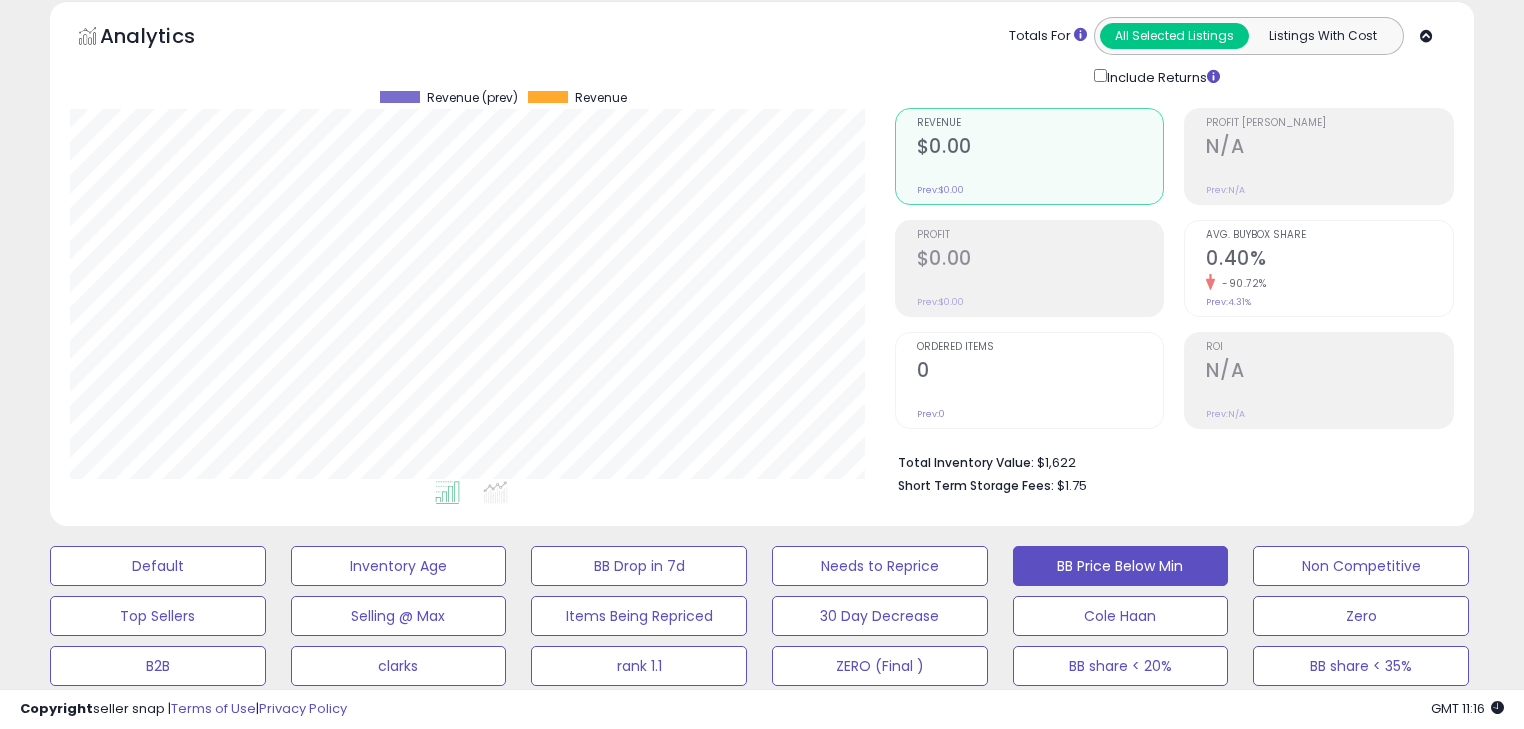 scroll, scrollTop: 0, scrollLeft: 0, axis: both 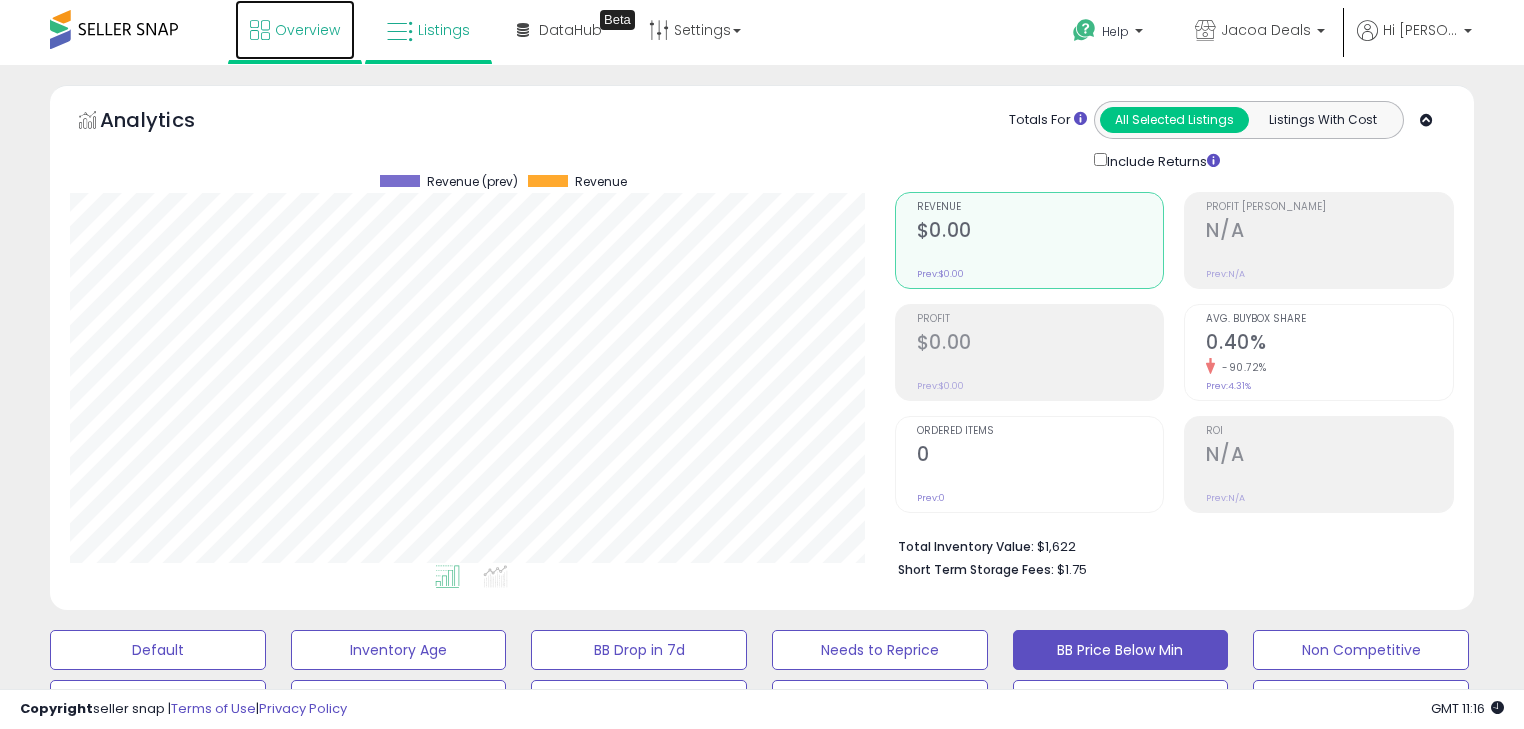 click on "Overview" at bounding box center (307, 30) 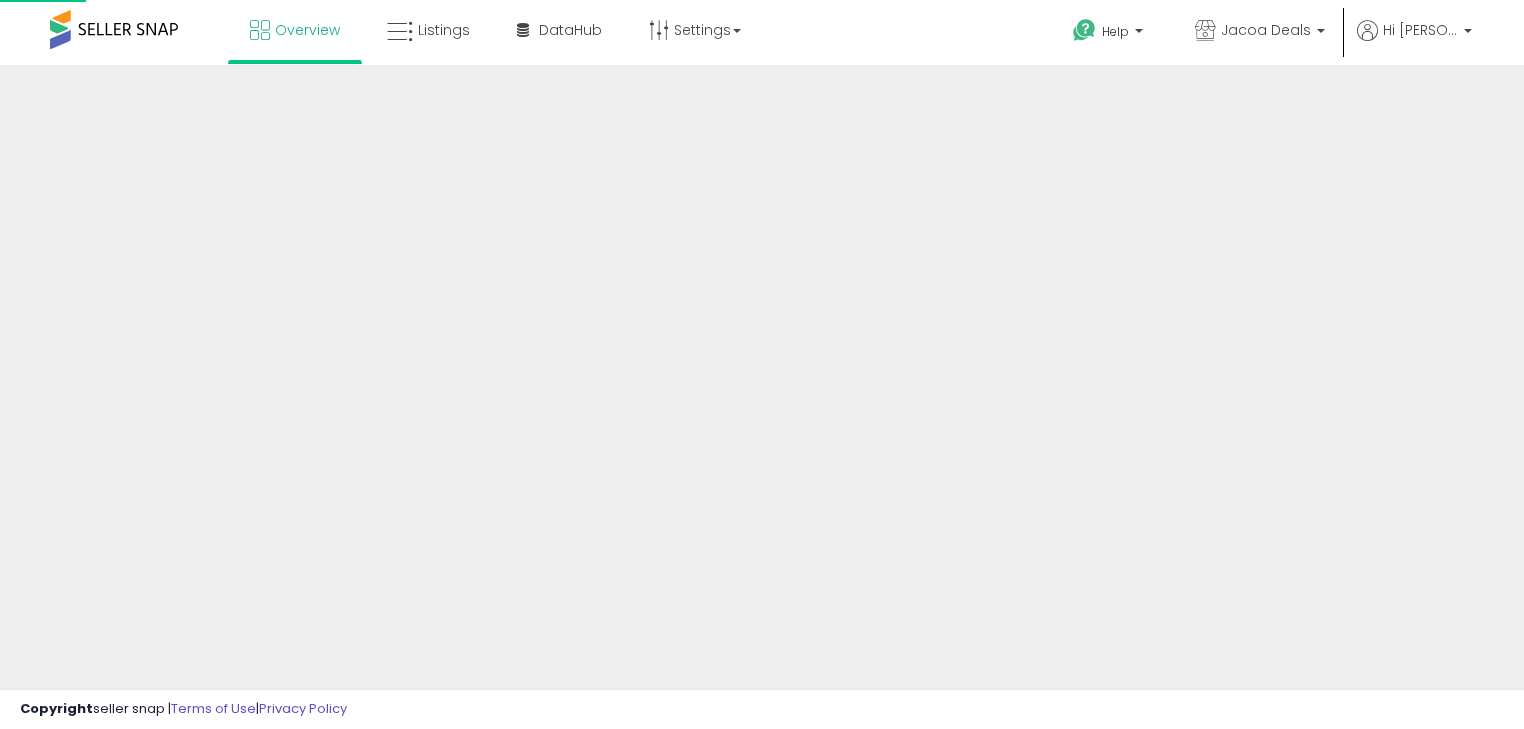 scroll, scrollTop: 0, scrollLeft: 0, axis: both 